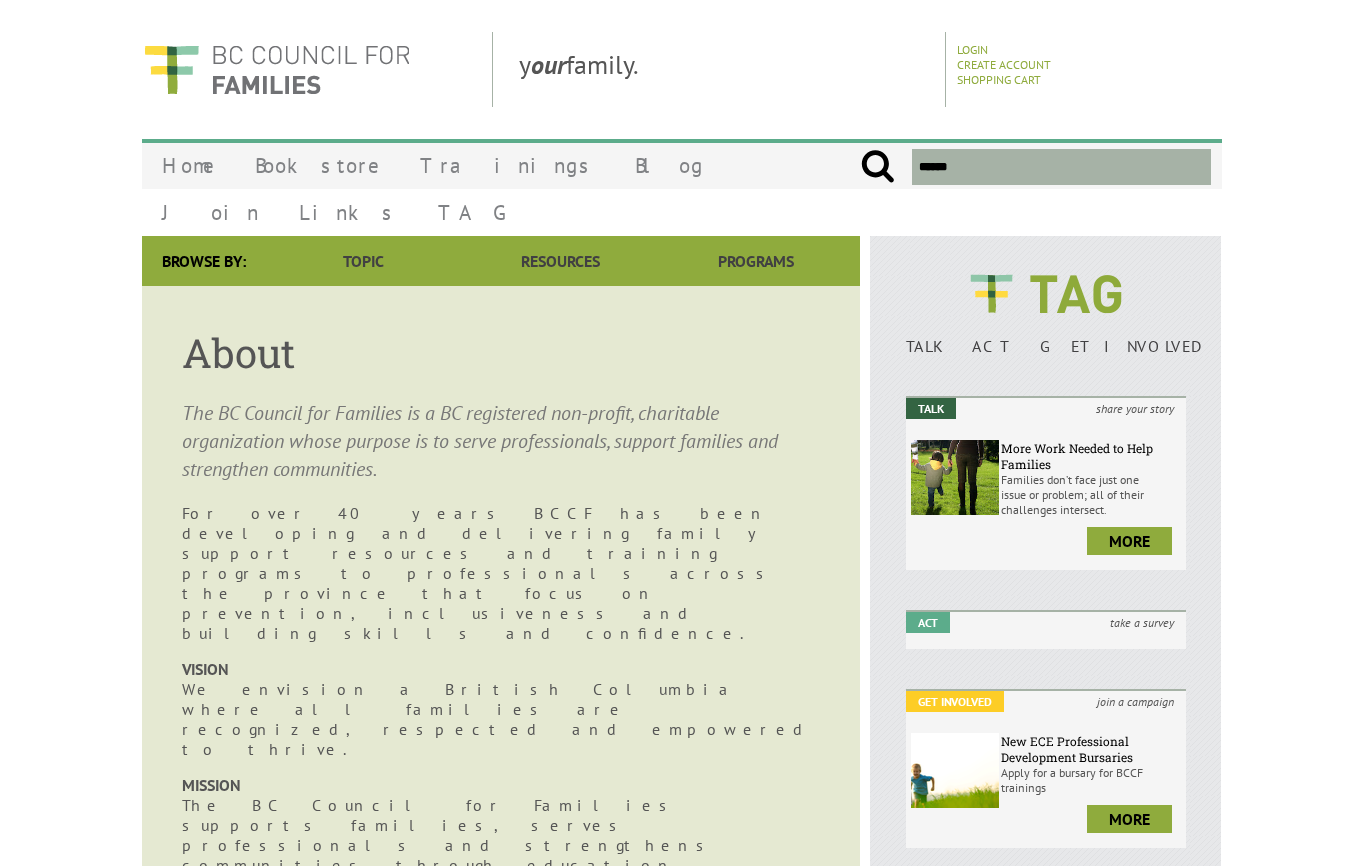 scroll, scrollTop: 1426, scrollLeft: 0, axis: vertical 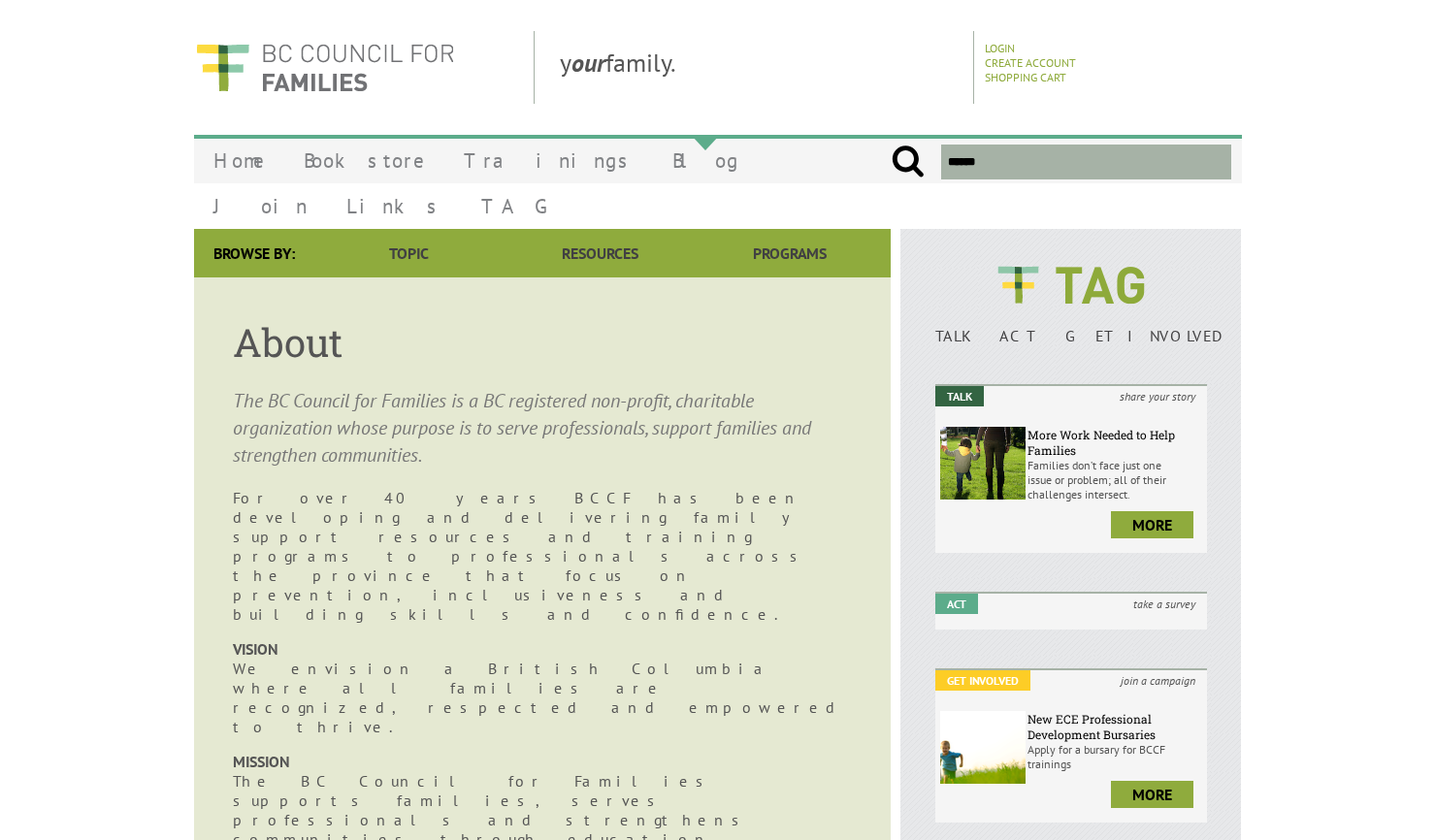 click on "Blog" at bounding box center (705, 160) 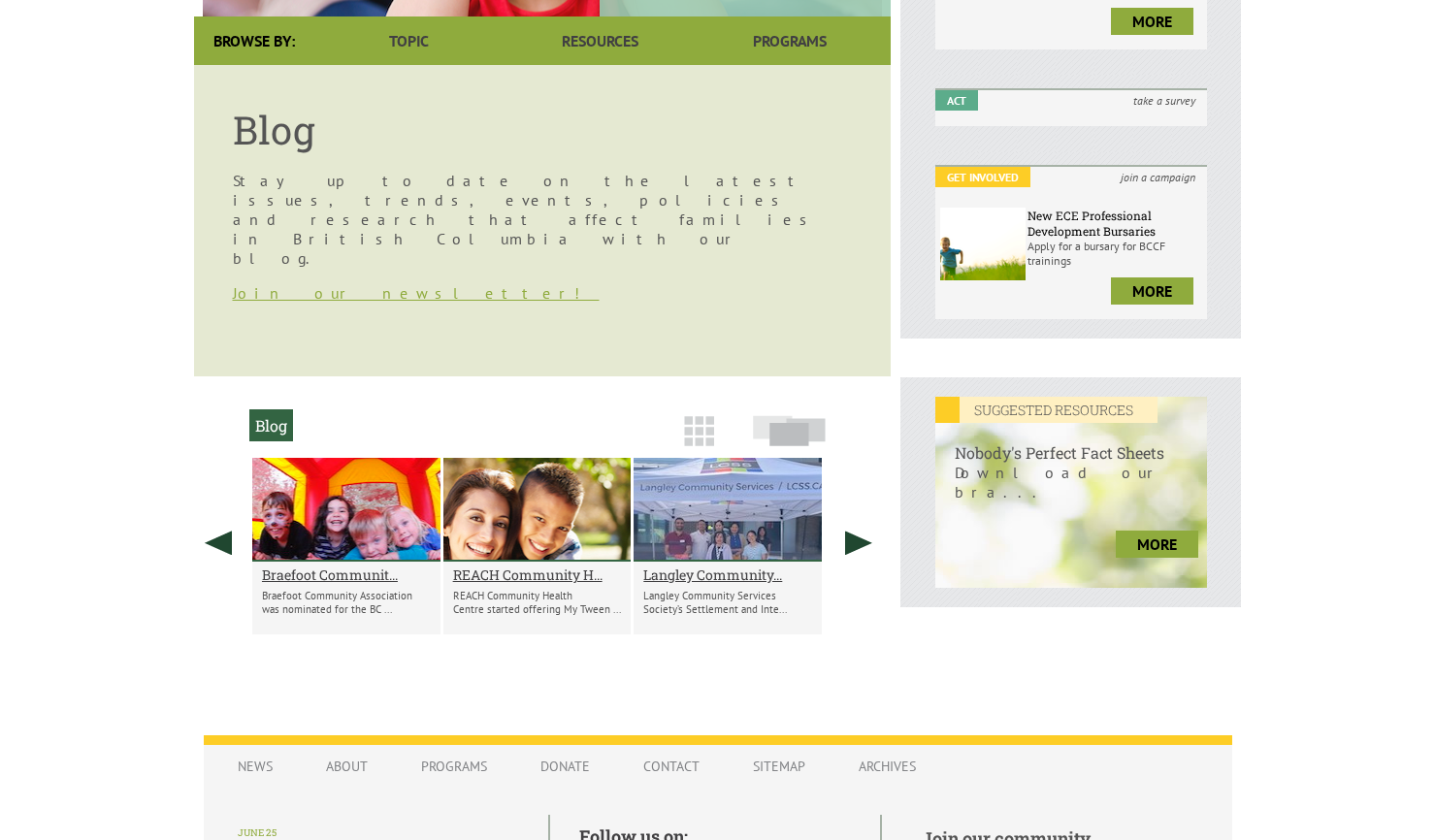 scroll, scrollTop: 503, scrollLeft: 0, axis: vertical 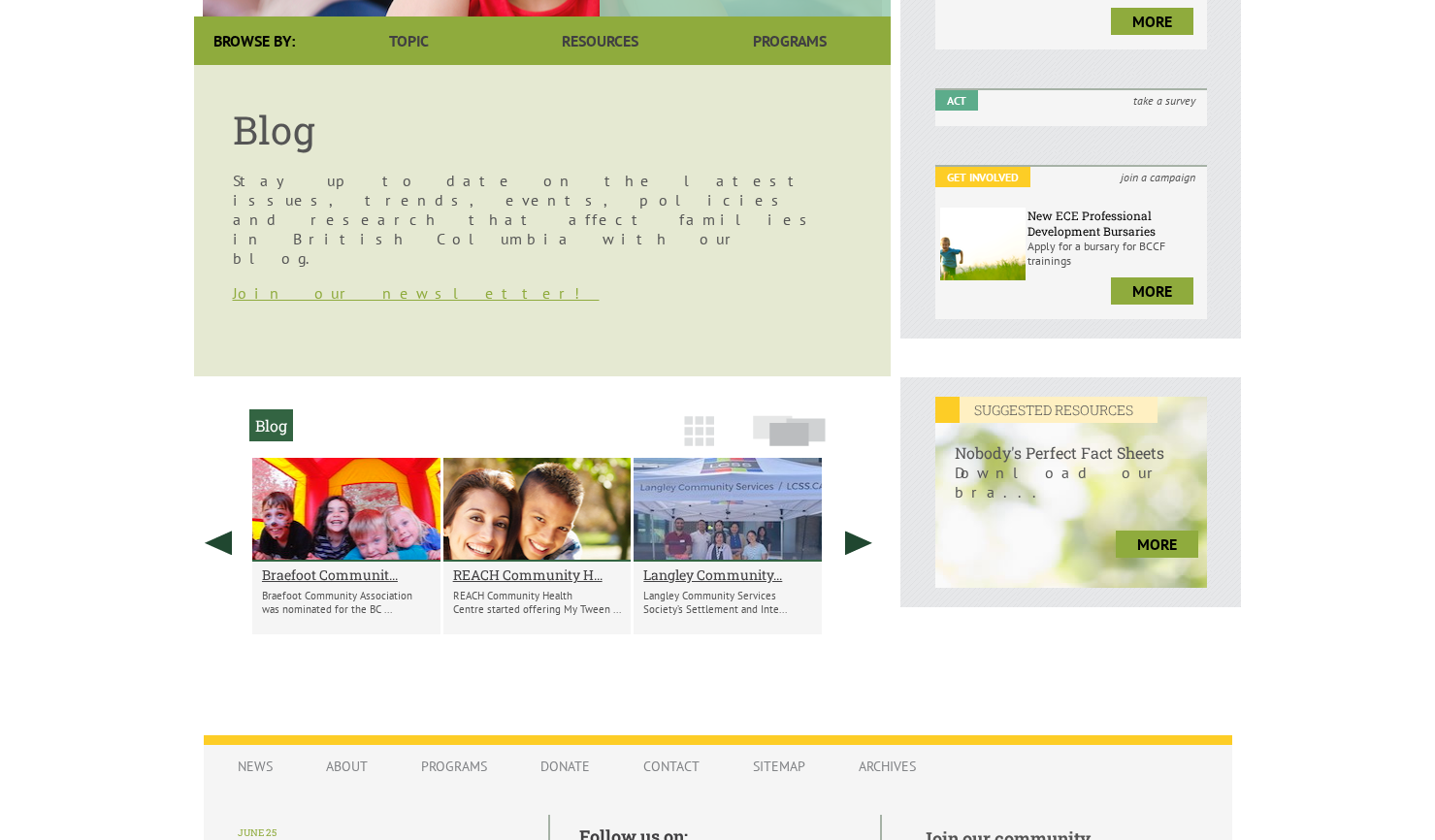 drag, startPoint x: 701, startPoint y: 345, endPoint x: 721, endPoint y: 345, distance: 20 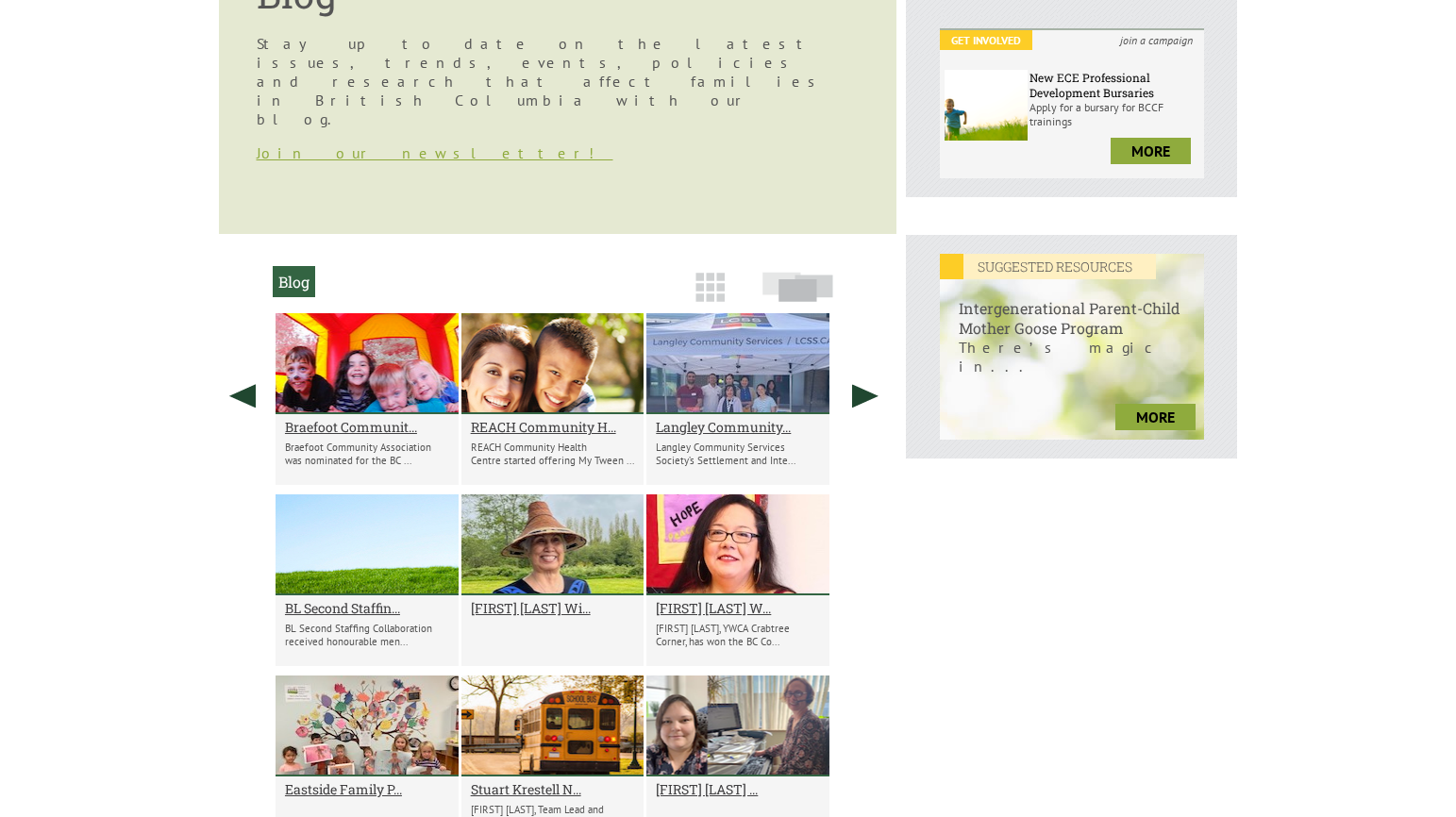 scroll, scrollTop: 0, scrollLeft: 0, axis: both 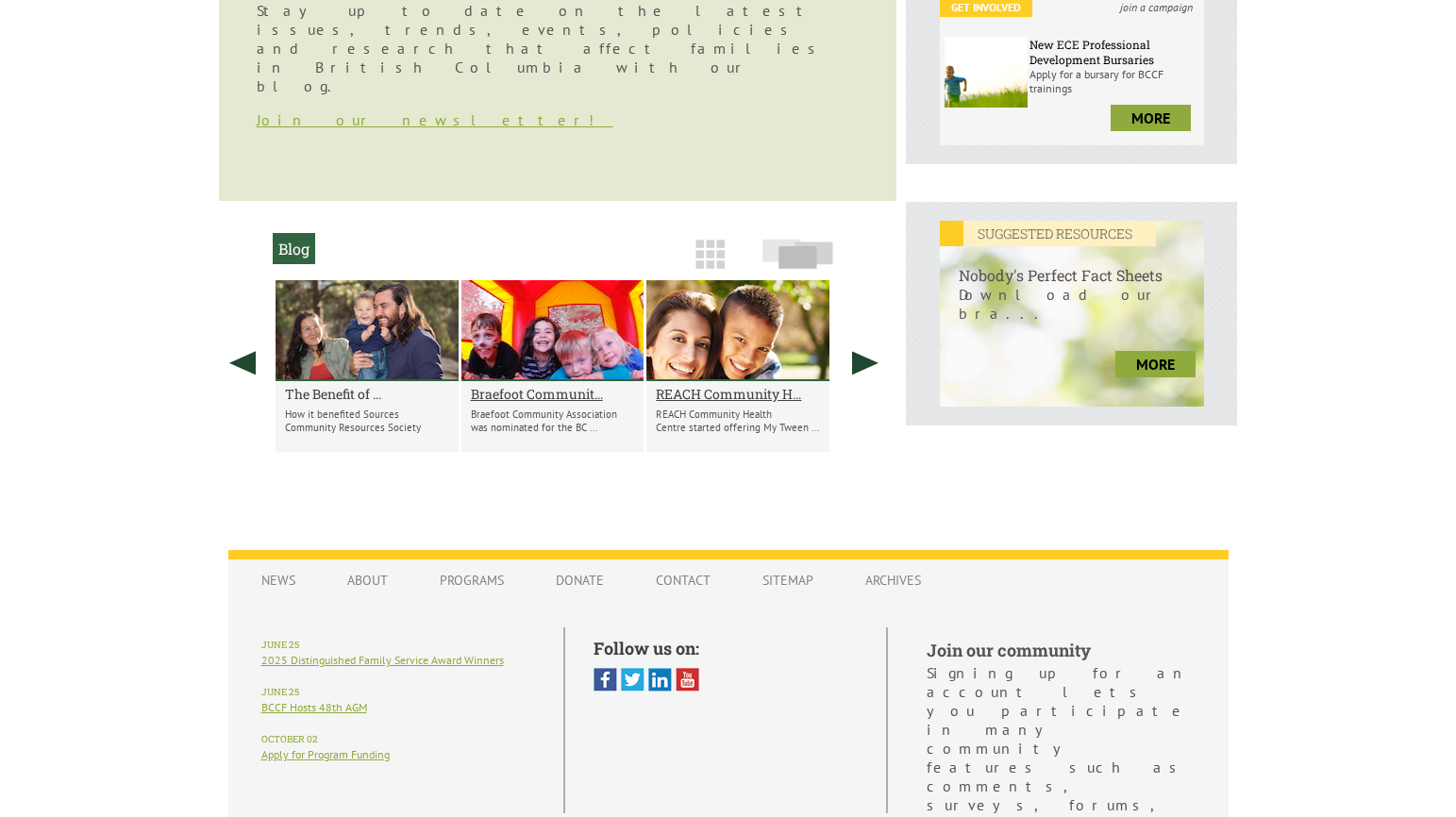 click on "The Benefit of ..." at bounding box center [367, 393] 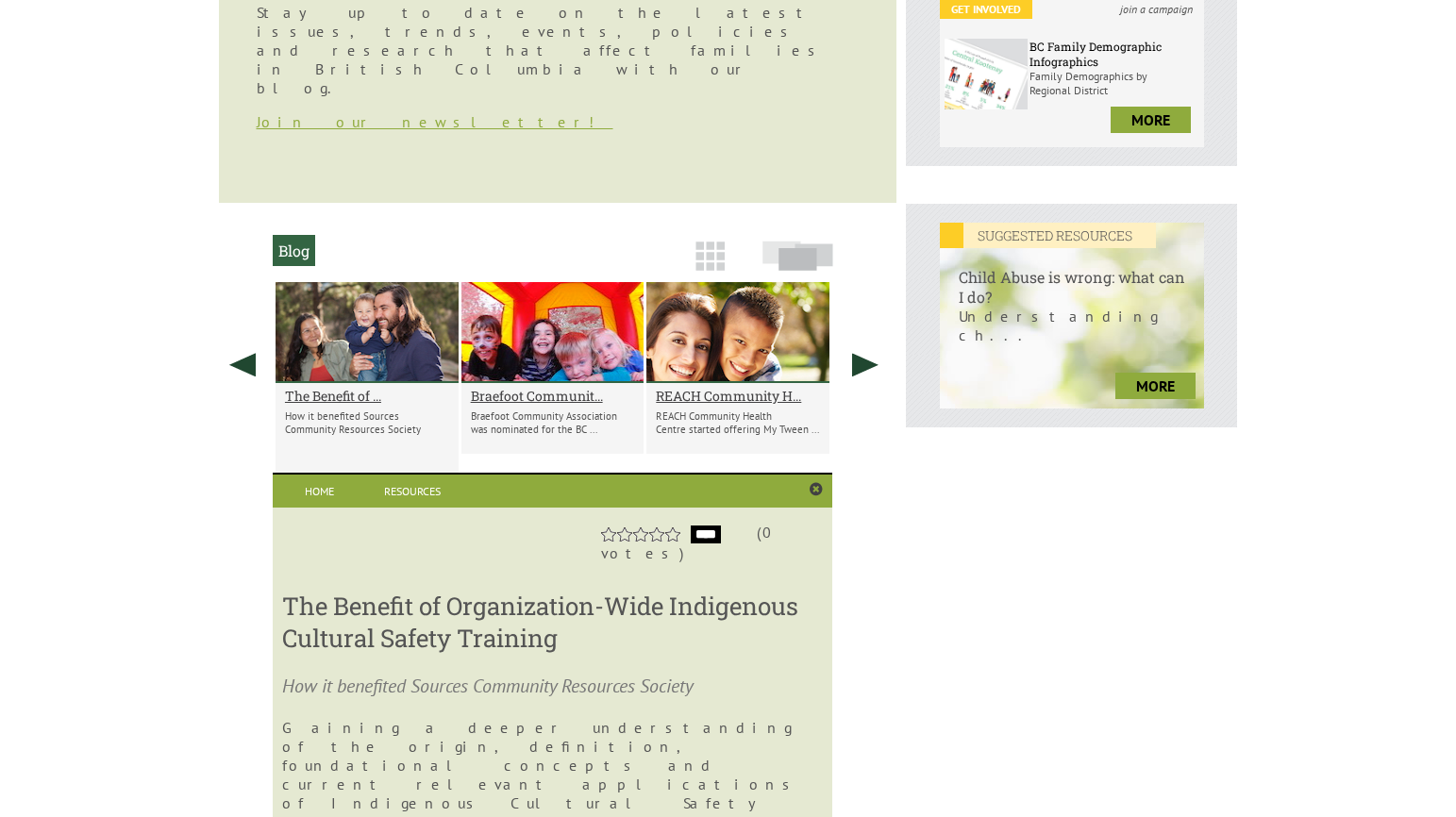 scroll, scrollTop: 563, scrollLeft: 0, axis: vertical 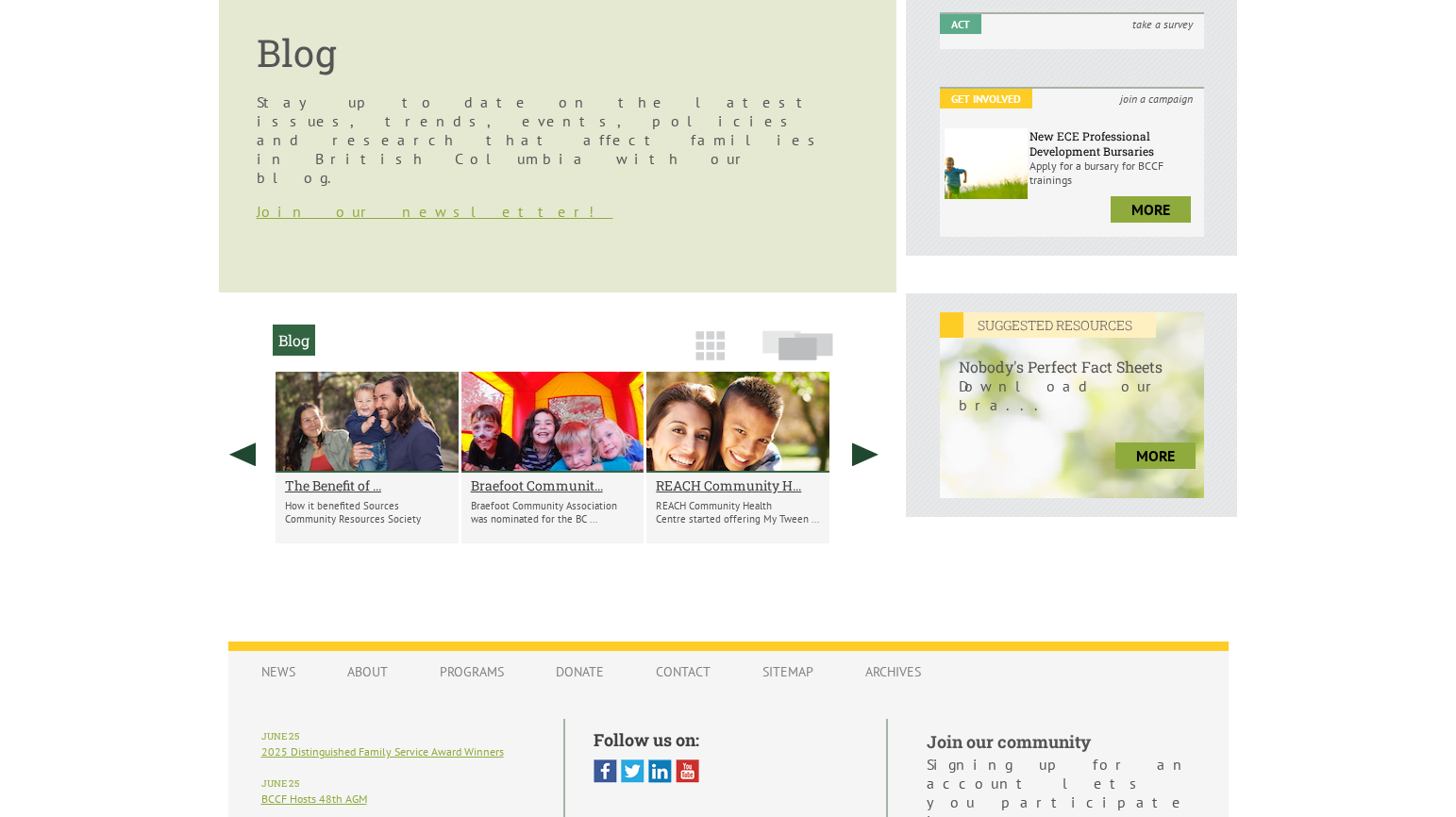click on "The Benefit of ...
How it benefited Sources Community Resources Society" at bounding box center (367, 508) 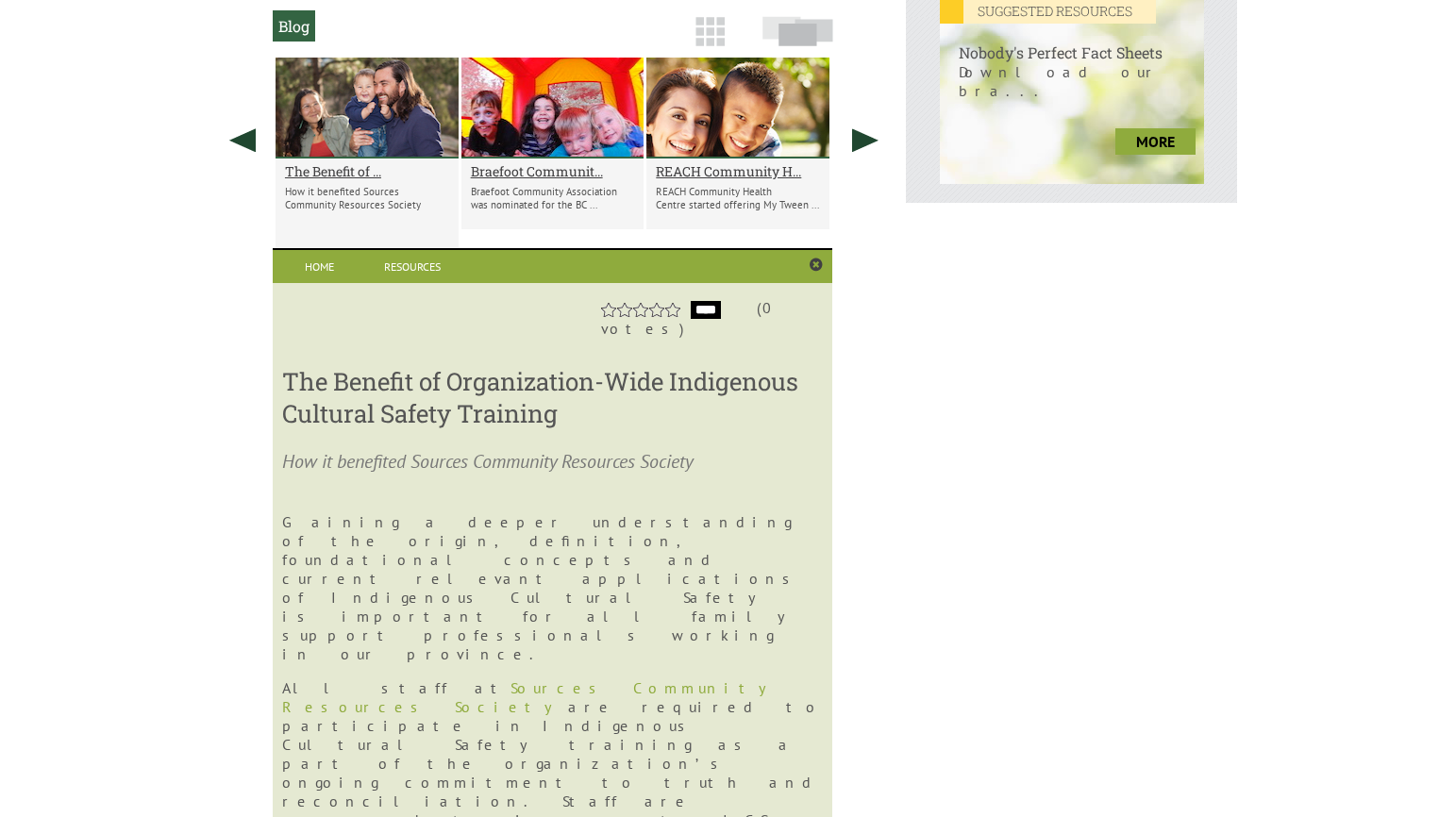 scroll, scrollTop: 879, scrollLeft: 0, axis: vertical 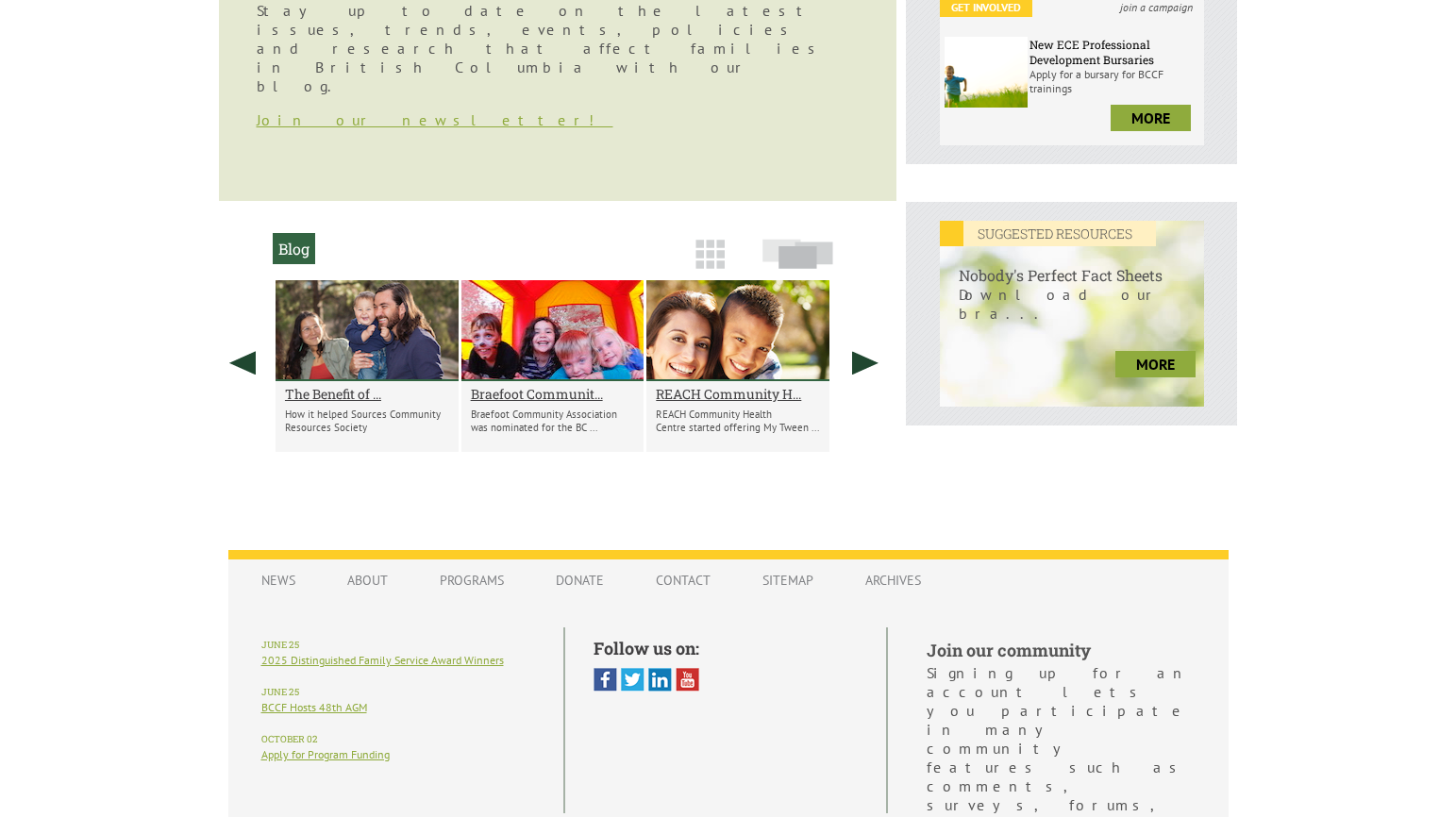 click on "The Benefit of ..." at bounding box center (367, 393) 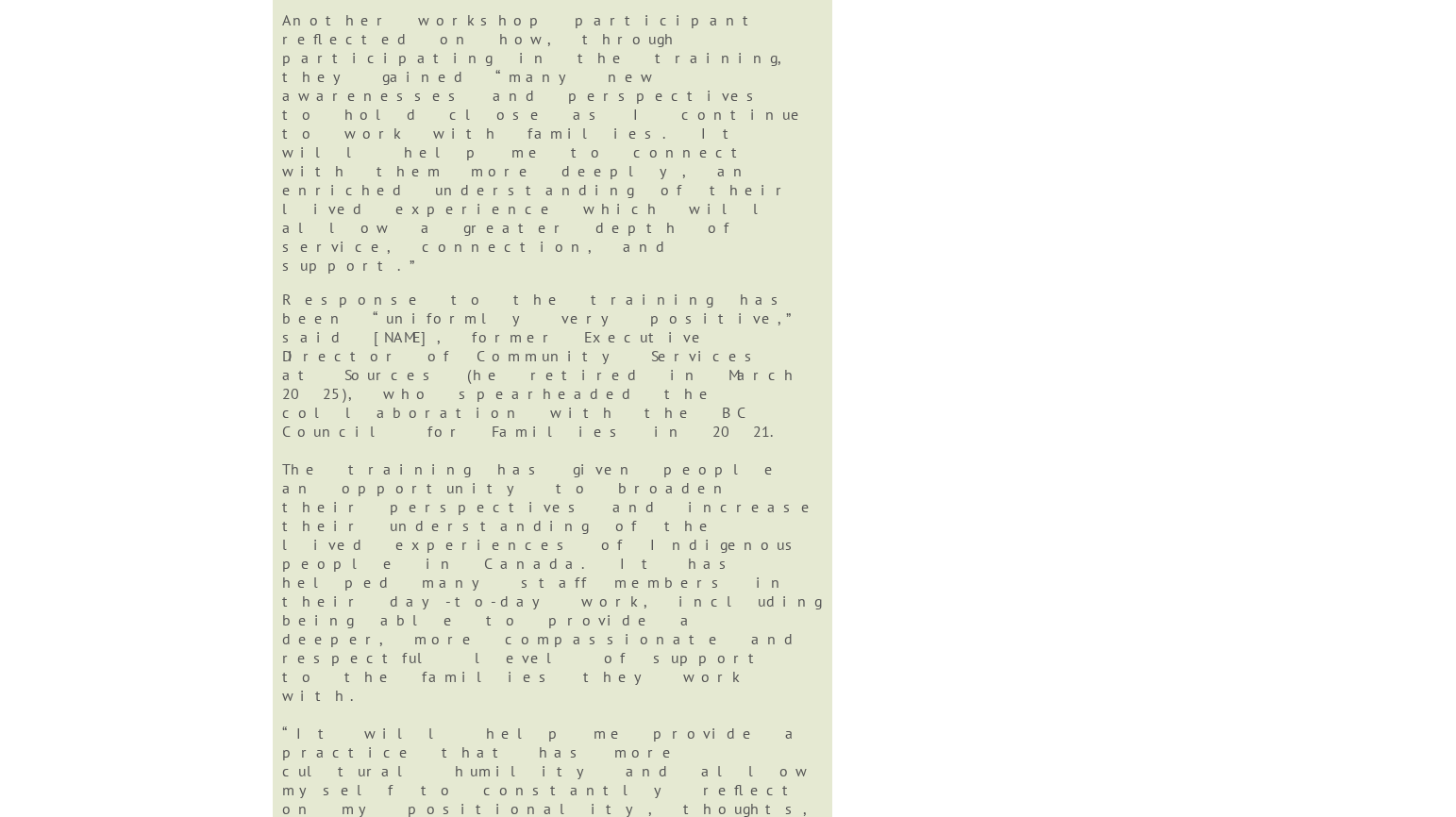 scroll, scrollTop: 2502, scrollLeft: 0, axis: vertical 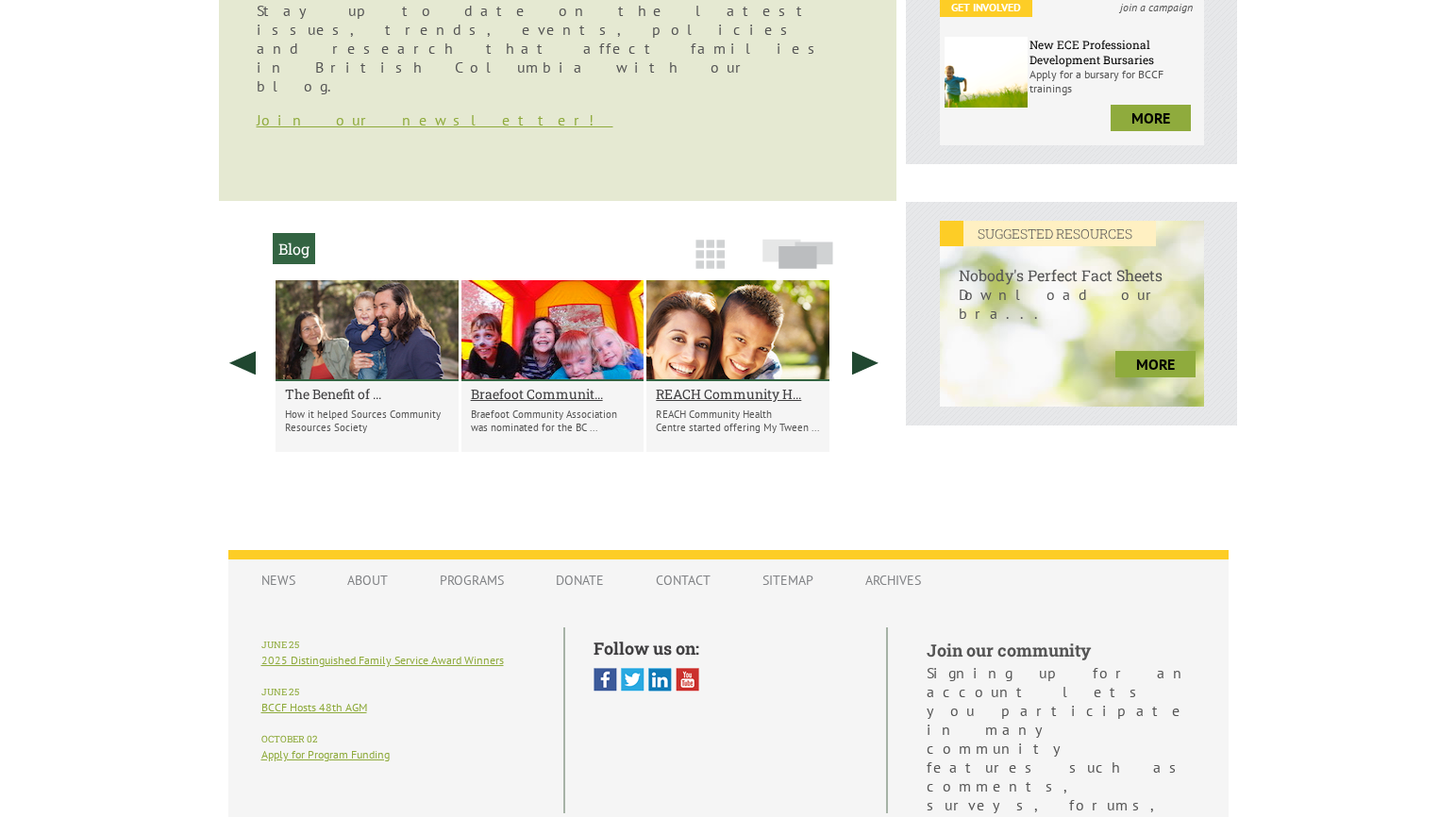 click on "The Benefit of ..." at bounding box center [367, 393] 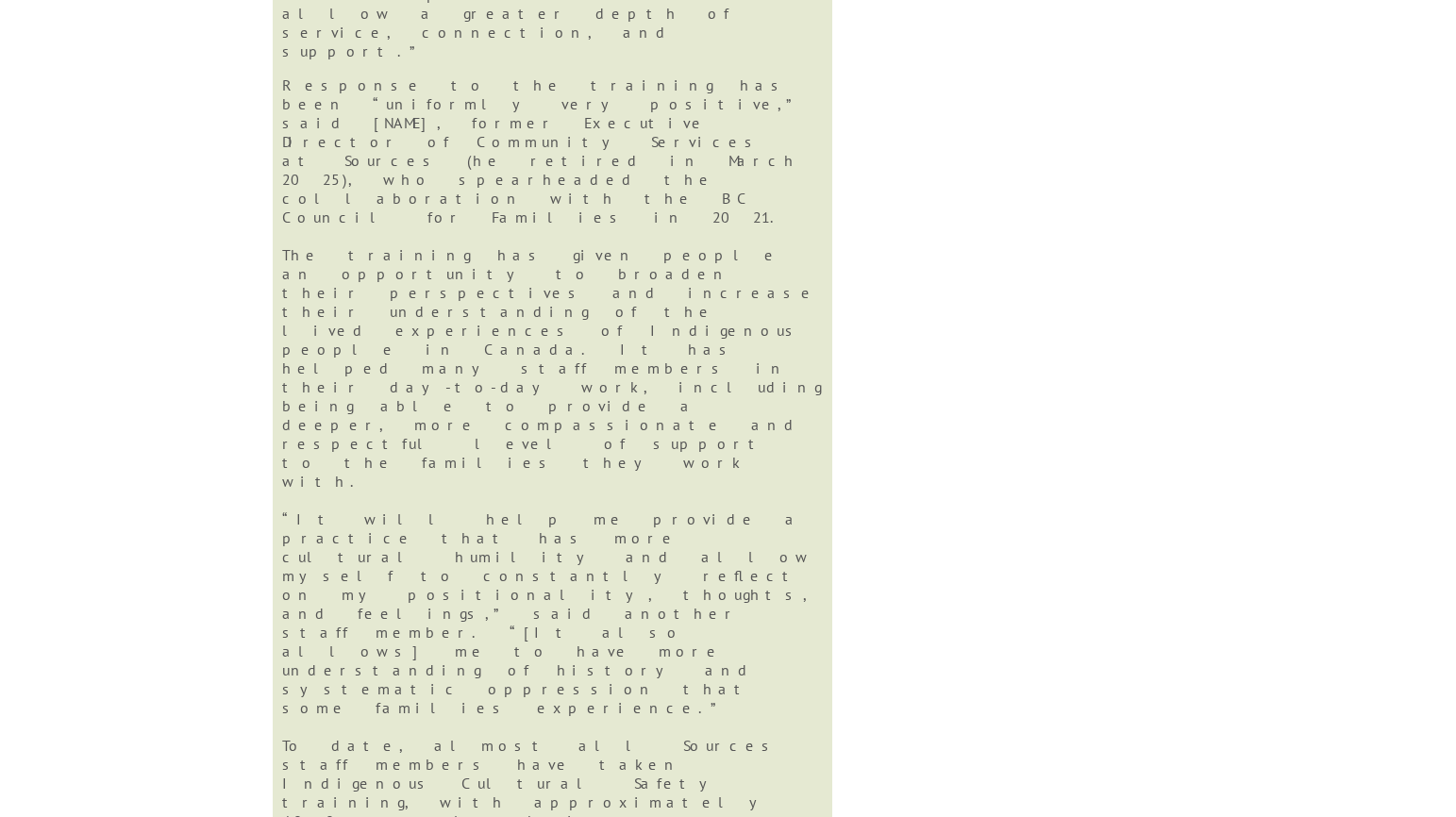scroll, scrollTop: 2697, scrollLeft: 0, axis: vertical 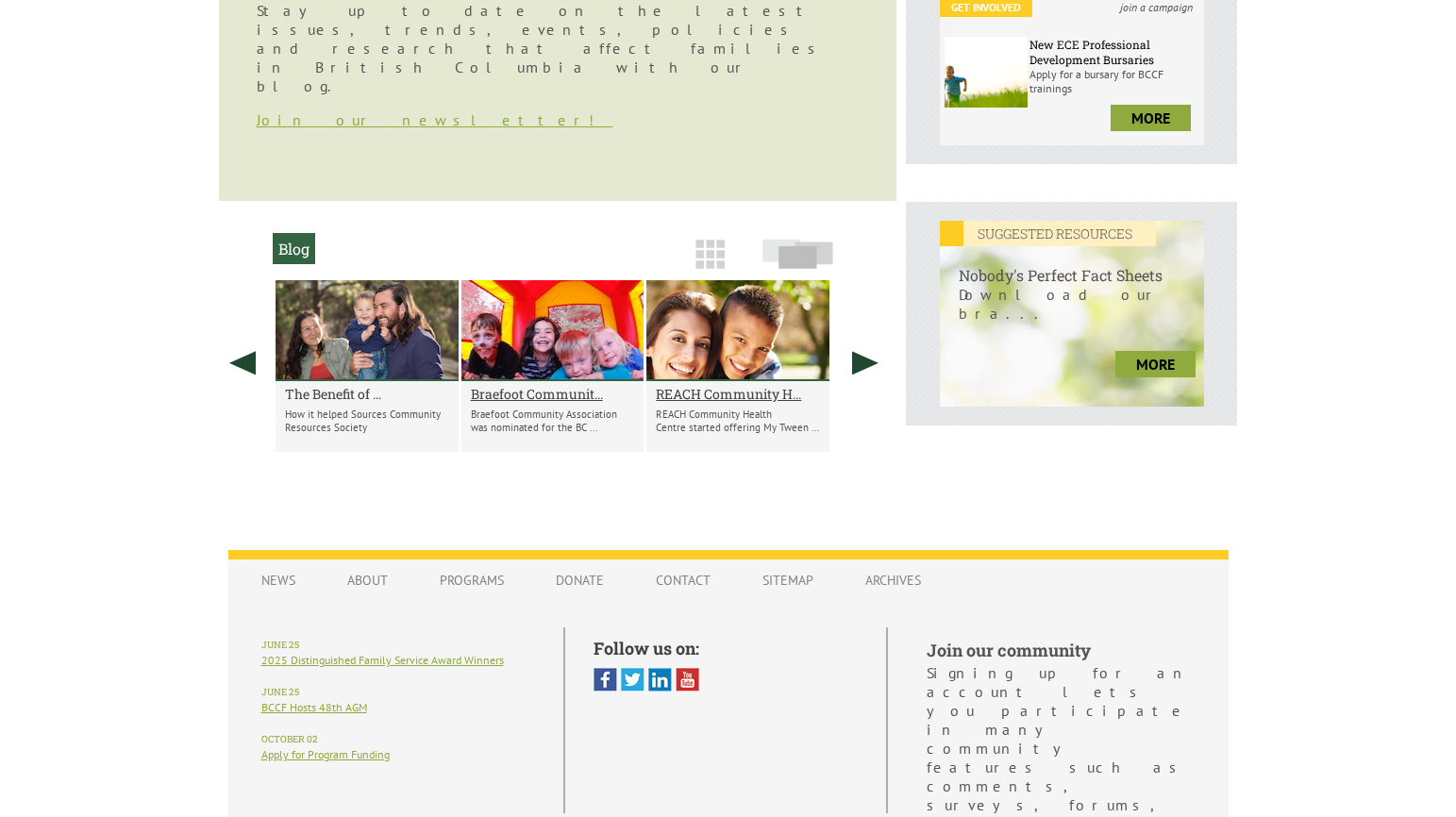 click on "The Benefit of ..." at bounding box center [367, 393] 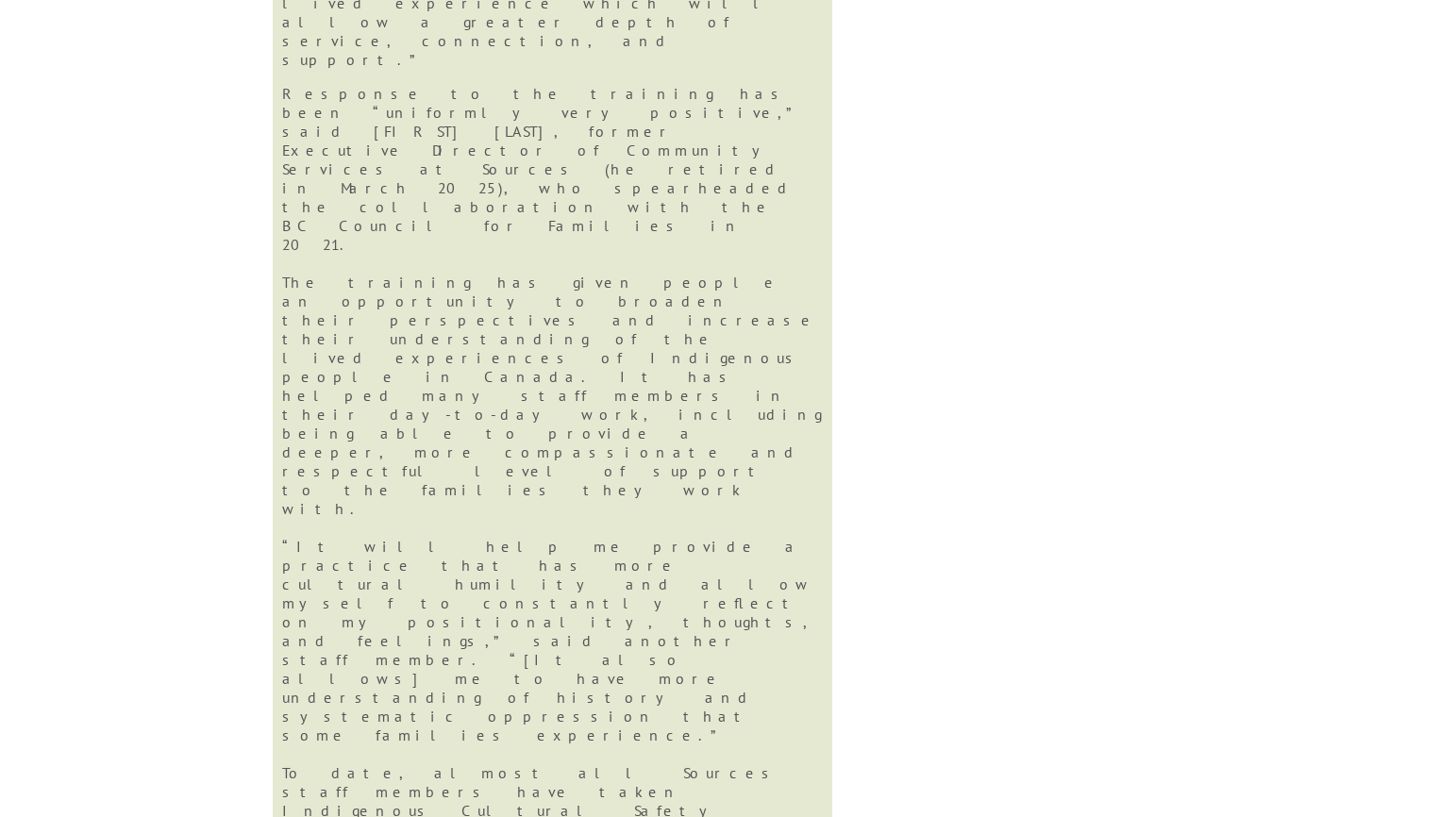 scroll, scrollTop: 2684, scrollLeft: 0, axis: vertical 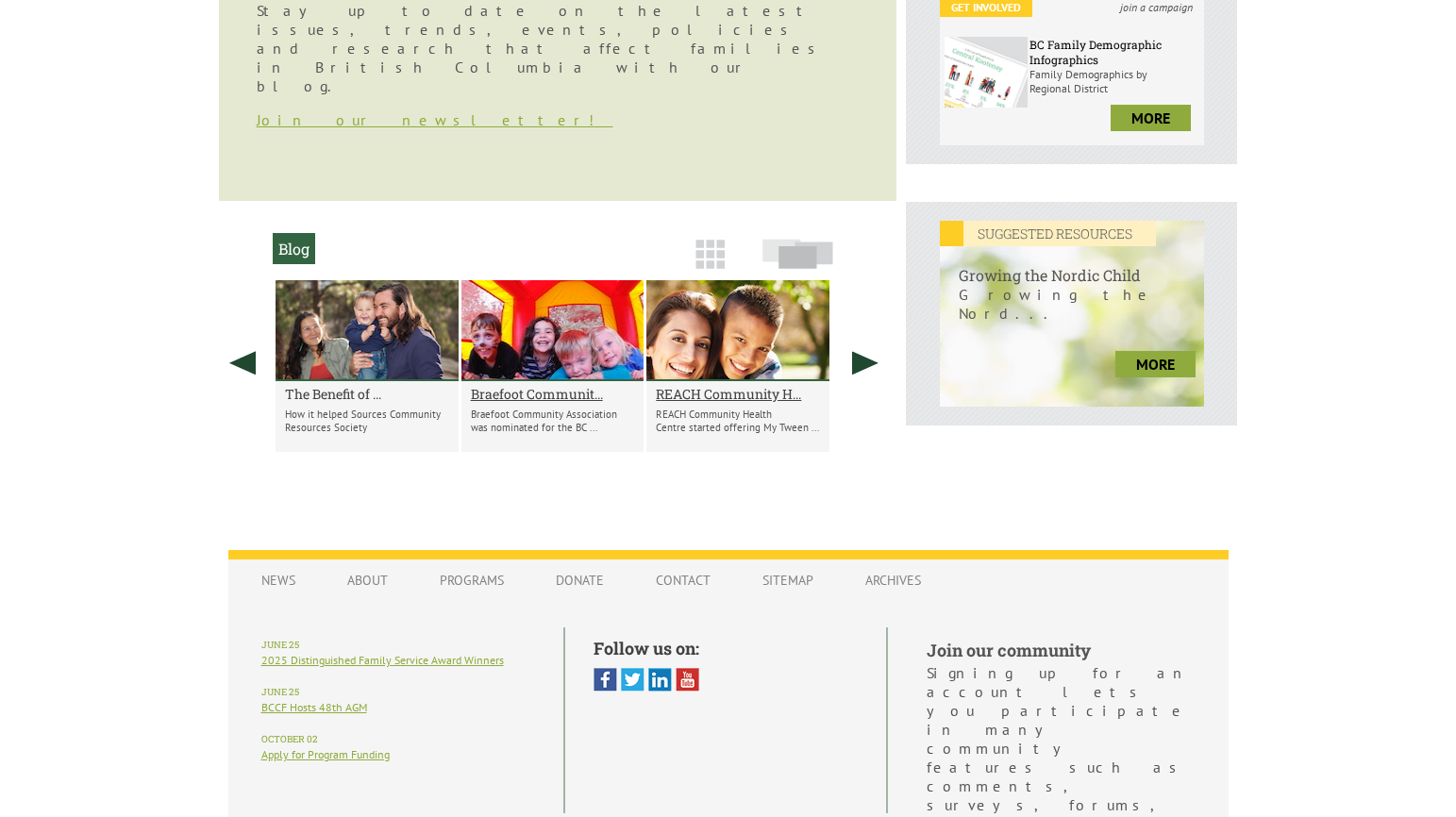 click on "The Benefit of ..." at bounding box center (367, 393) 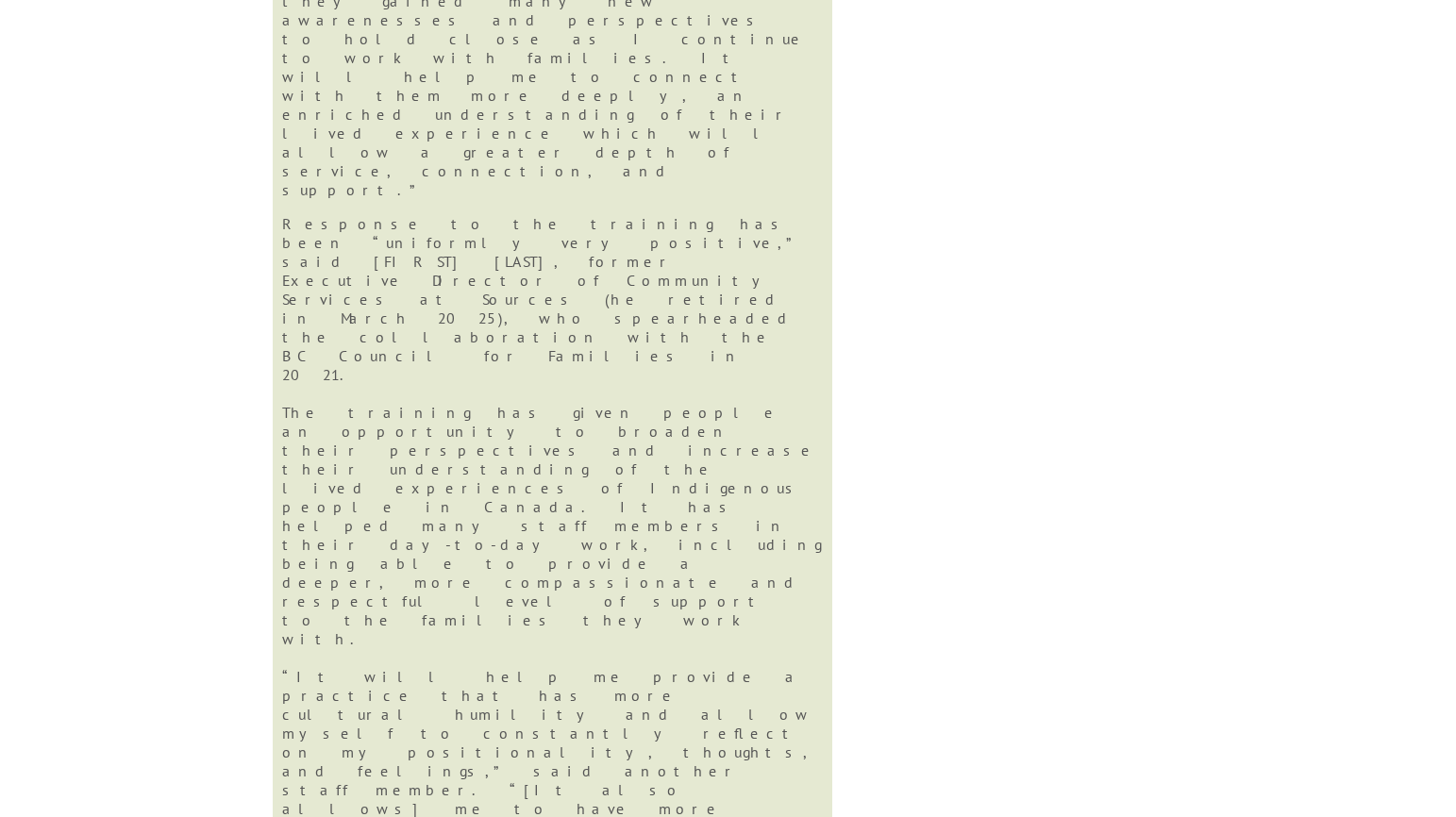 click on "Indigenous Cultural Safety training" at bounding box center (539, 2403) 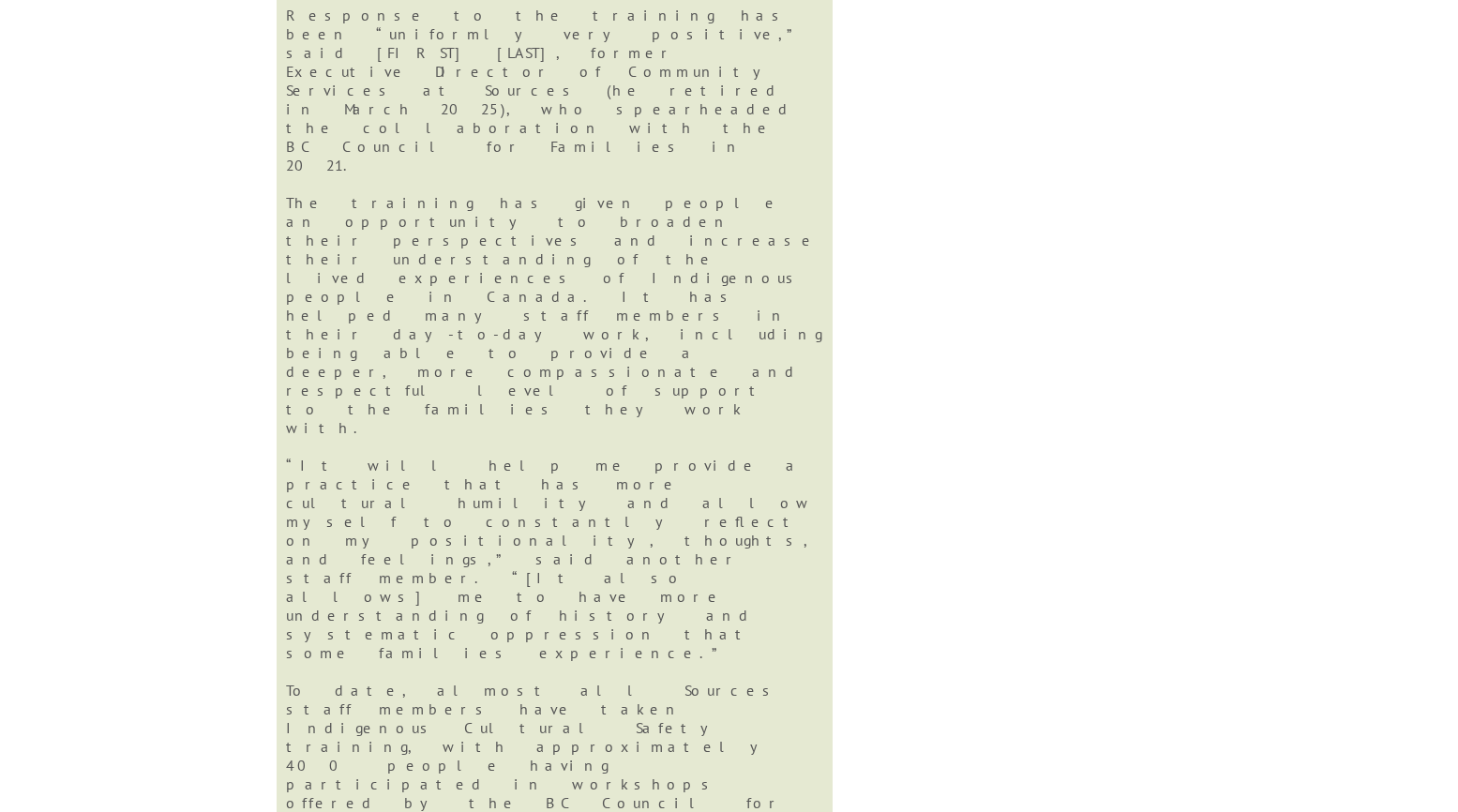 scroll, scrollTop: 2738, scrollLeft: 0, axis: vertical 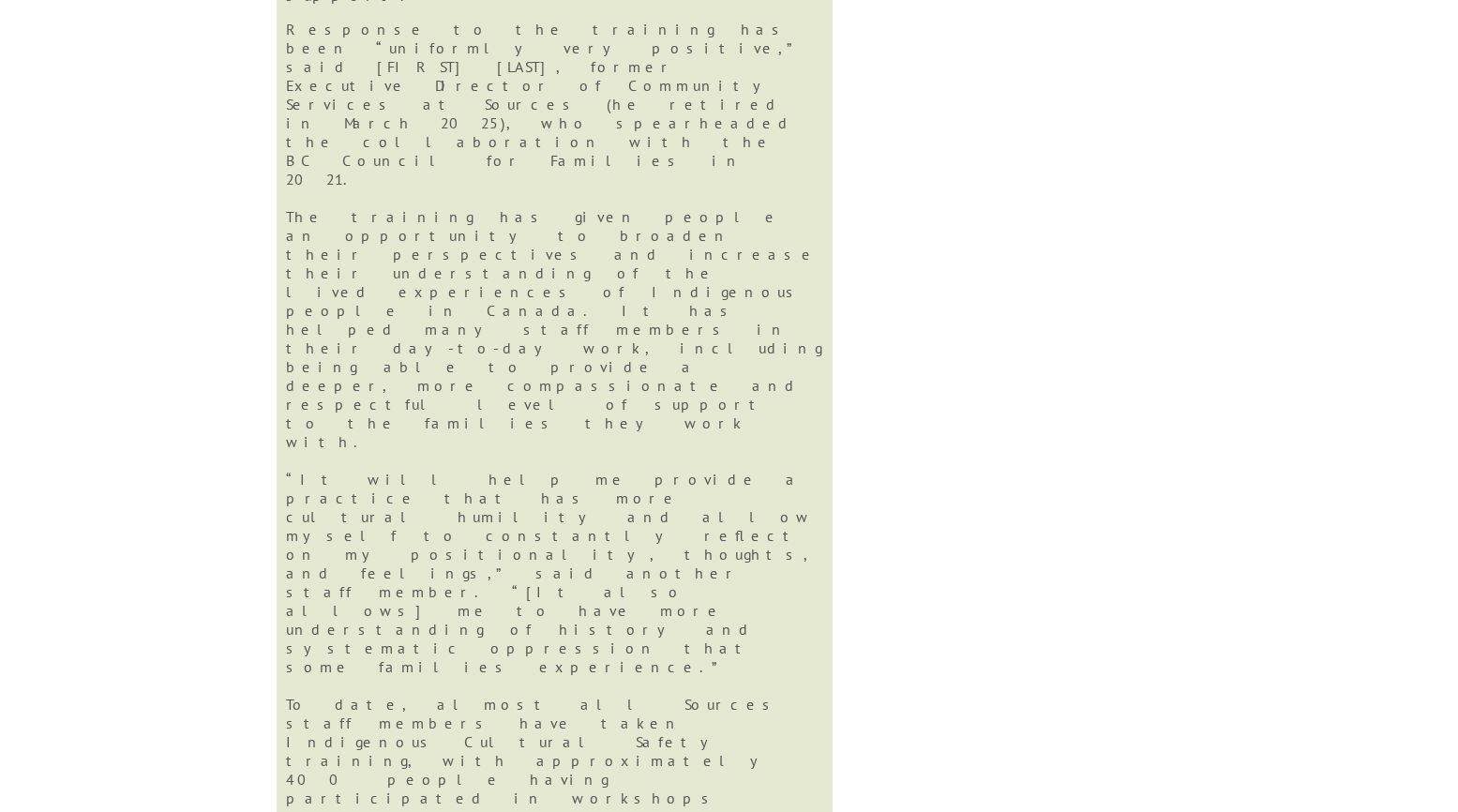 click on "visit our website" at bounding box center (492, 2473) 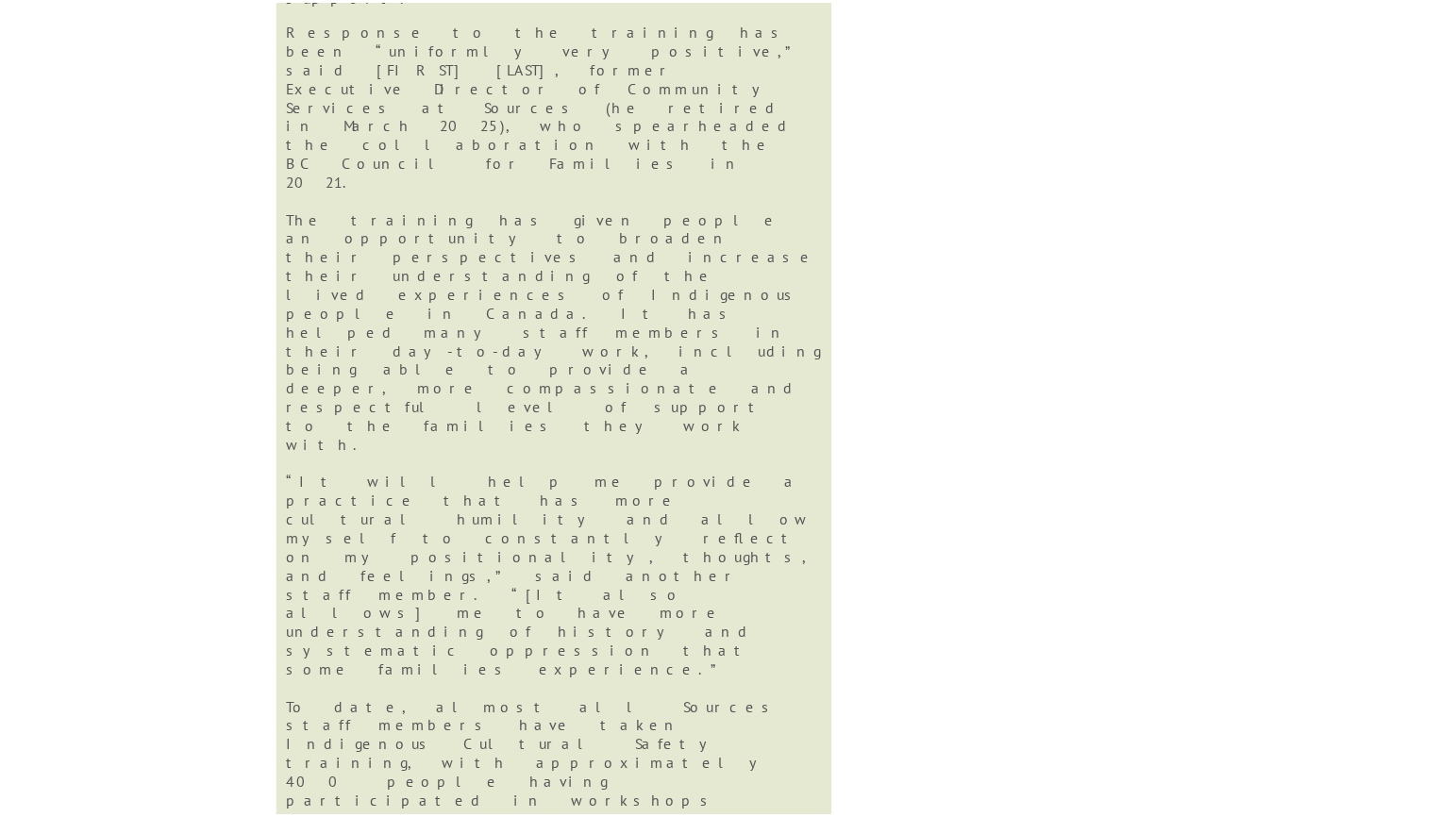 scroll, scrollTop: 2756, scrollLeft: 0, axis: vertical 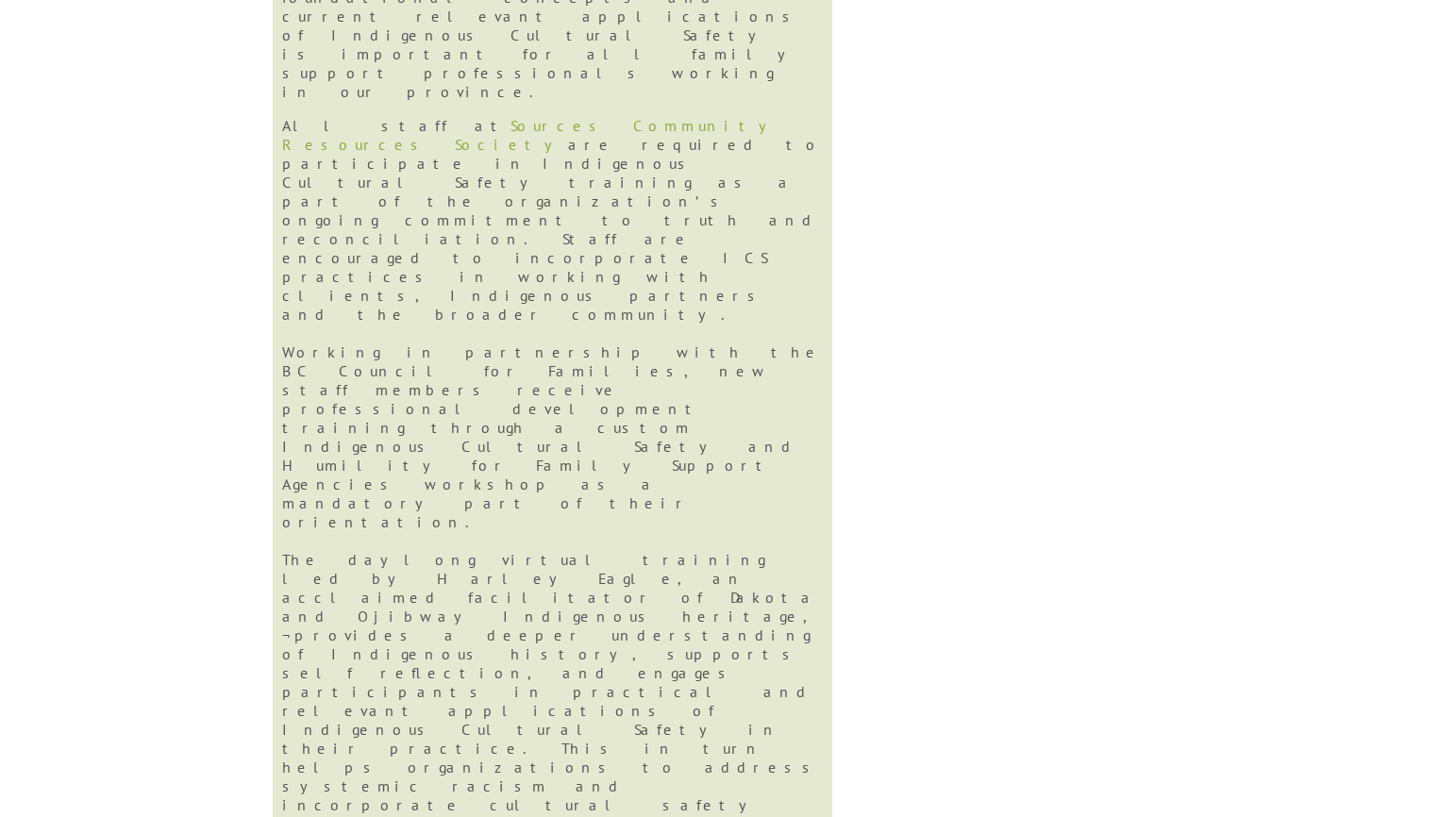 drag, startPoint x: 824, startPoint y: 476, endPoint x: 280, endPoint y: 441, distance: 545.12476 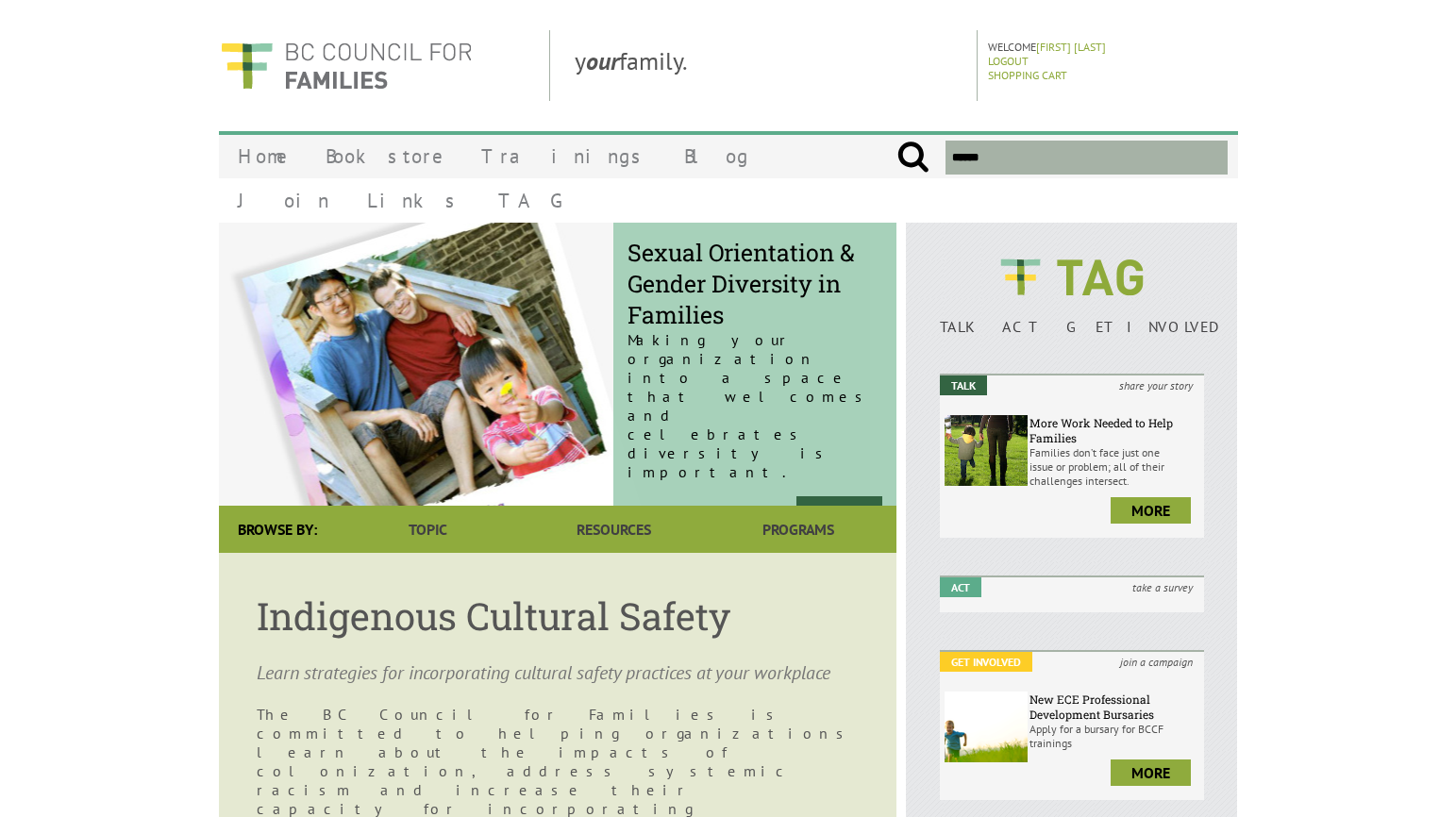 scroll, scrollTop: 0, scrollLeft: 0, axis: both 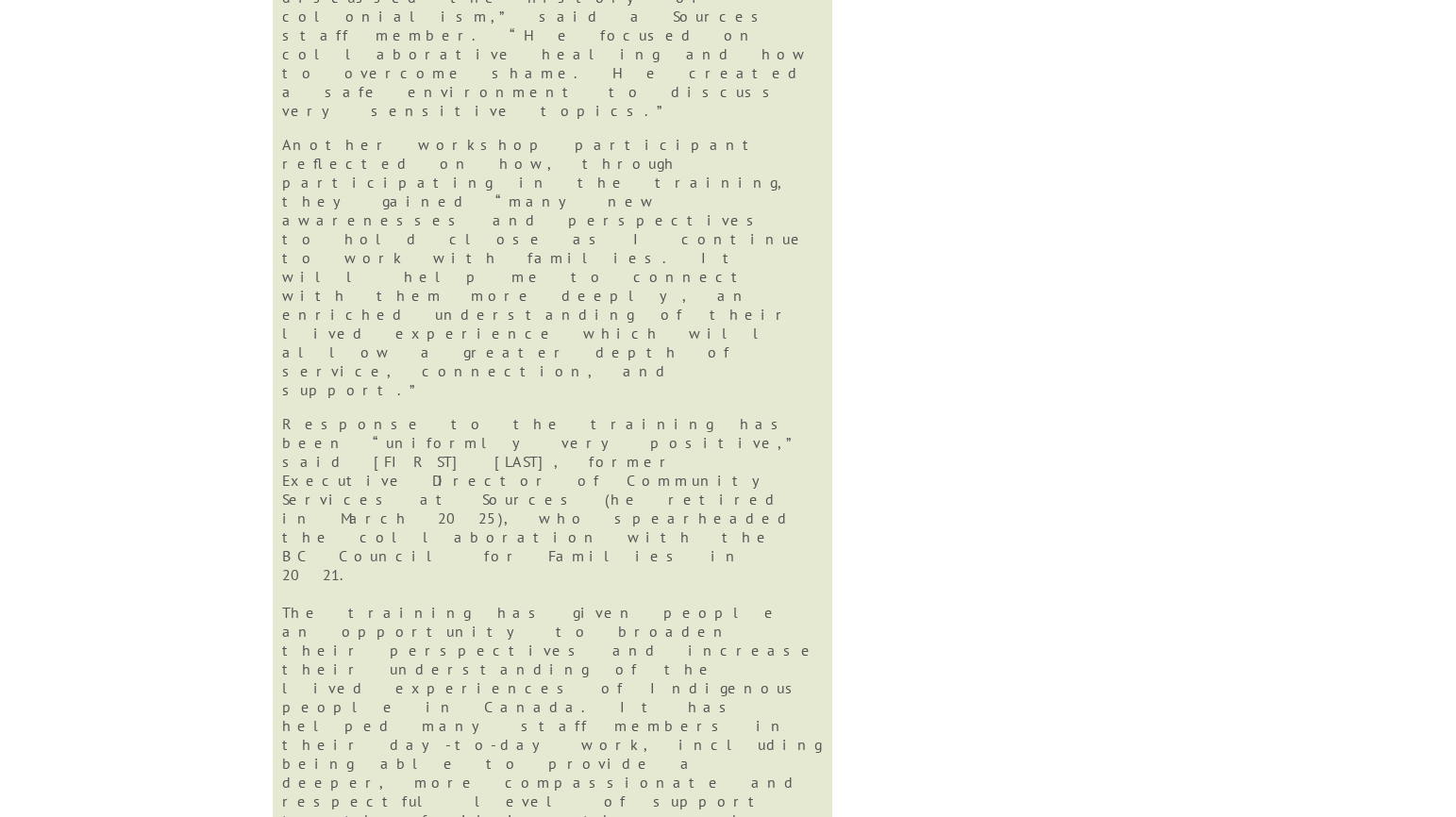 click on "Indigenous Cultural Safety training" at bounding box center [539, 2622] 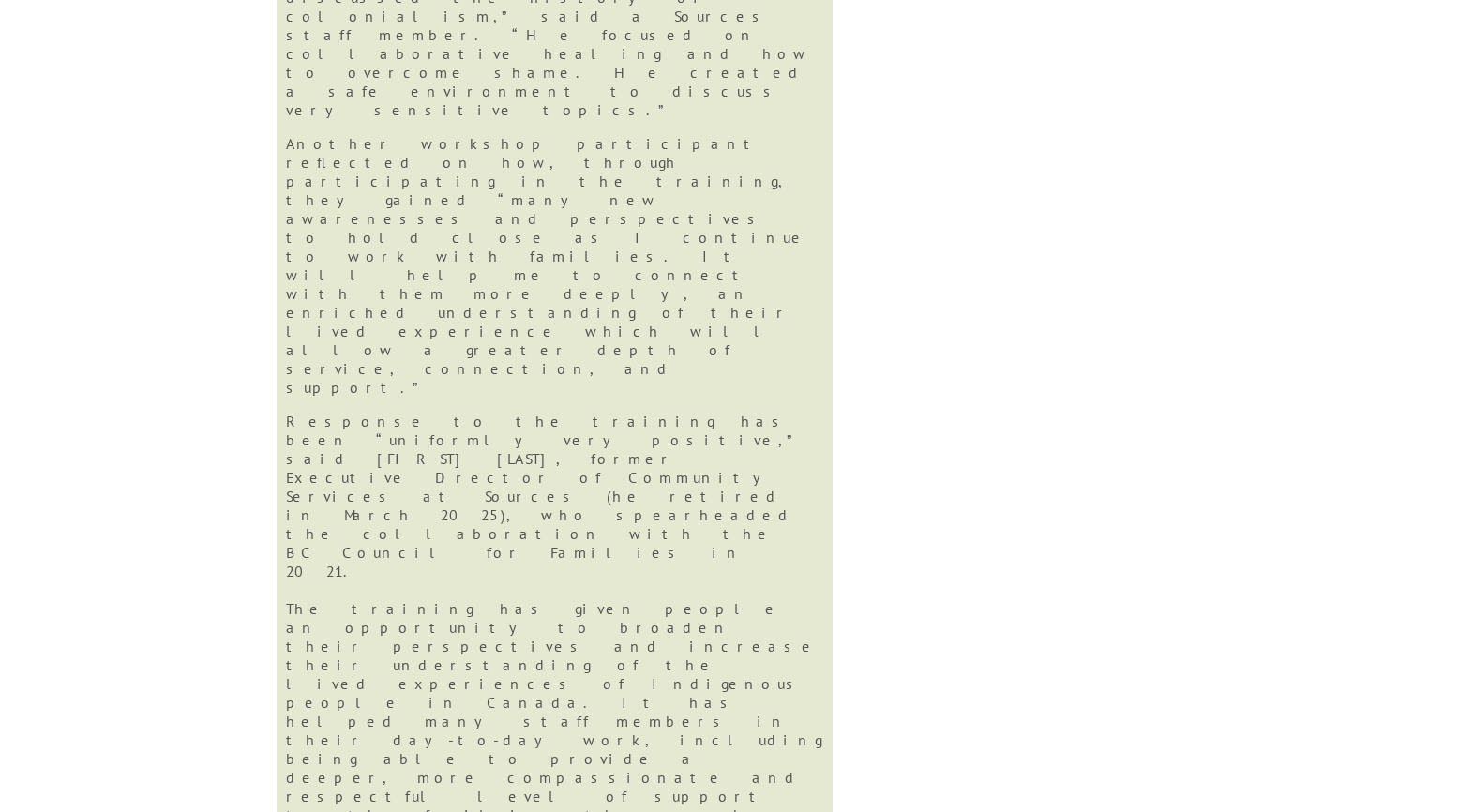 drag, startPoint x: 689, startPoint y: 436, endPoint x: 672, endPoint y: 422, distance: 22.02272 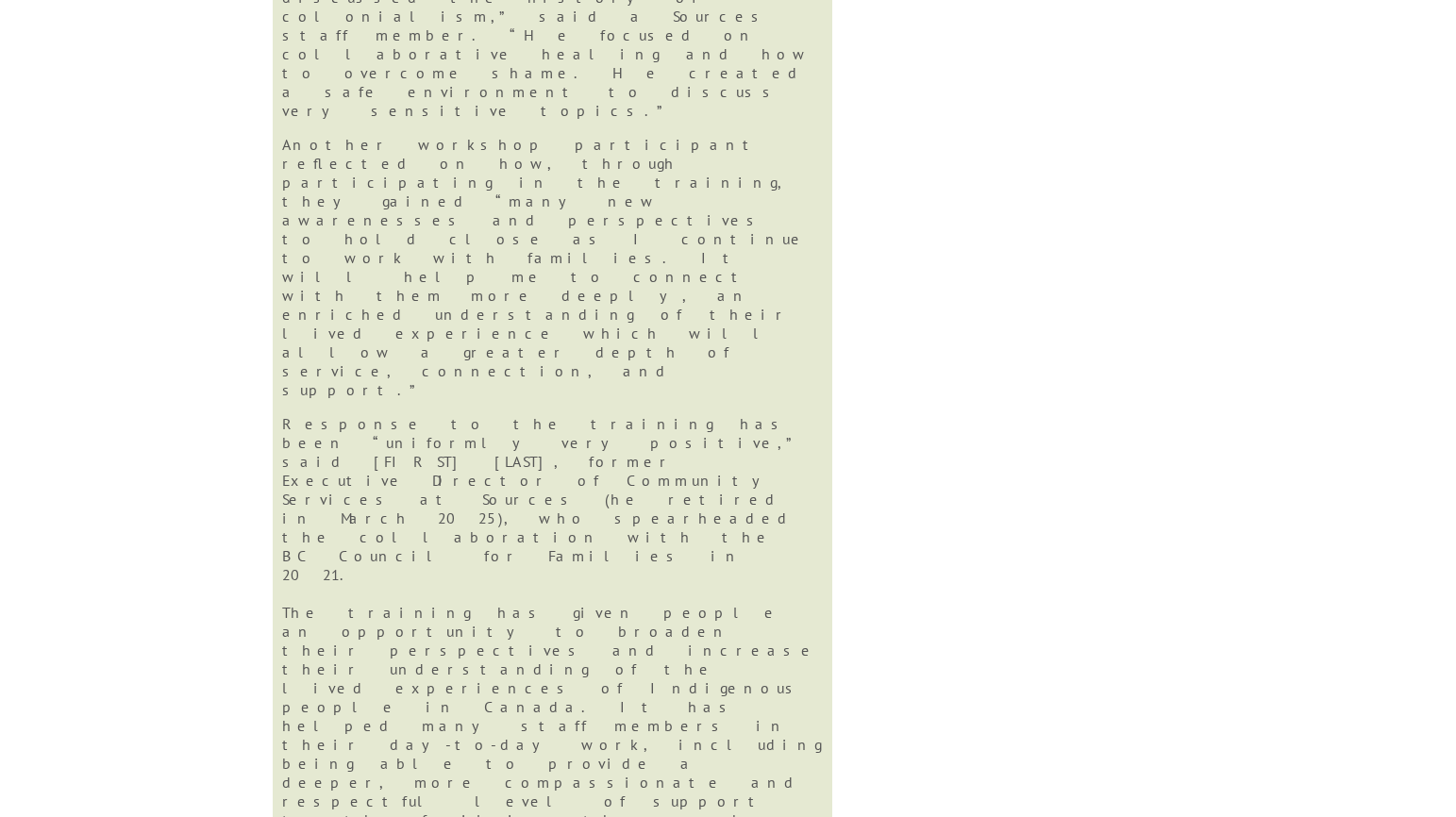 click on "Sources Community Resources Society" at bounding box center [504, 2358] 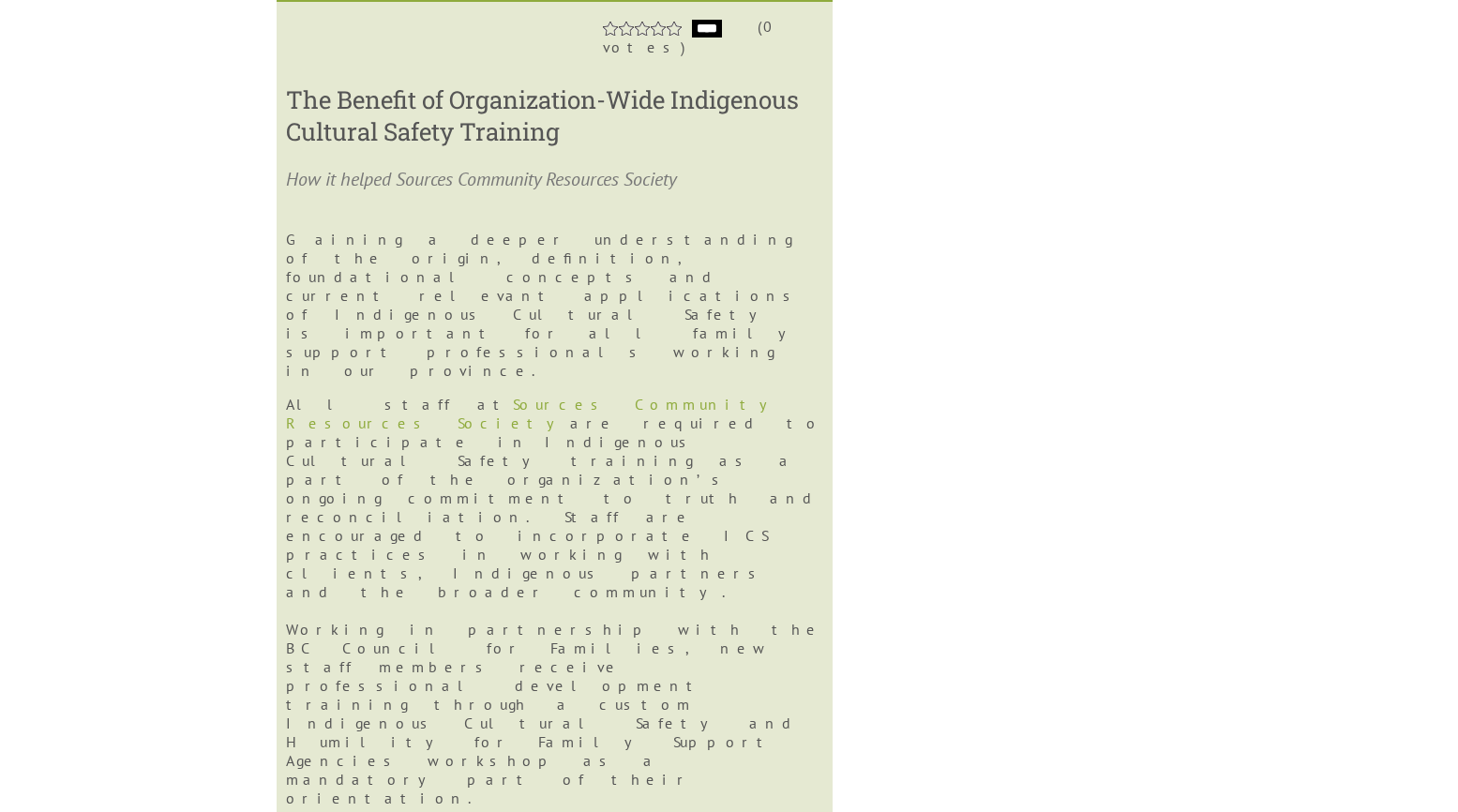 scroll, scrollTop: 1147, scrollLeft: 0, axis: vertical 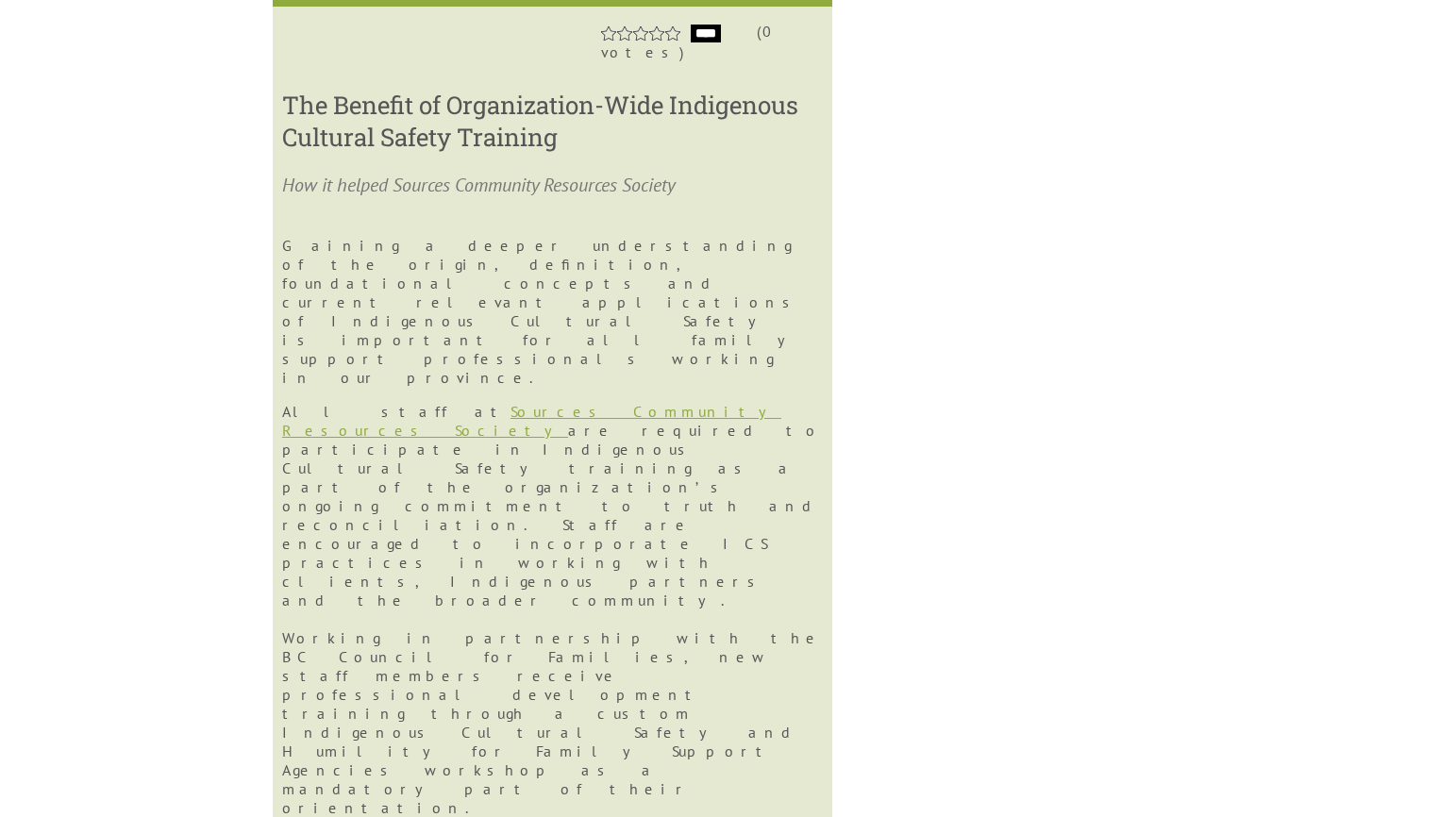 click on "Sources Community Resources Society" at bounding box center [531, 421] 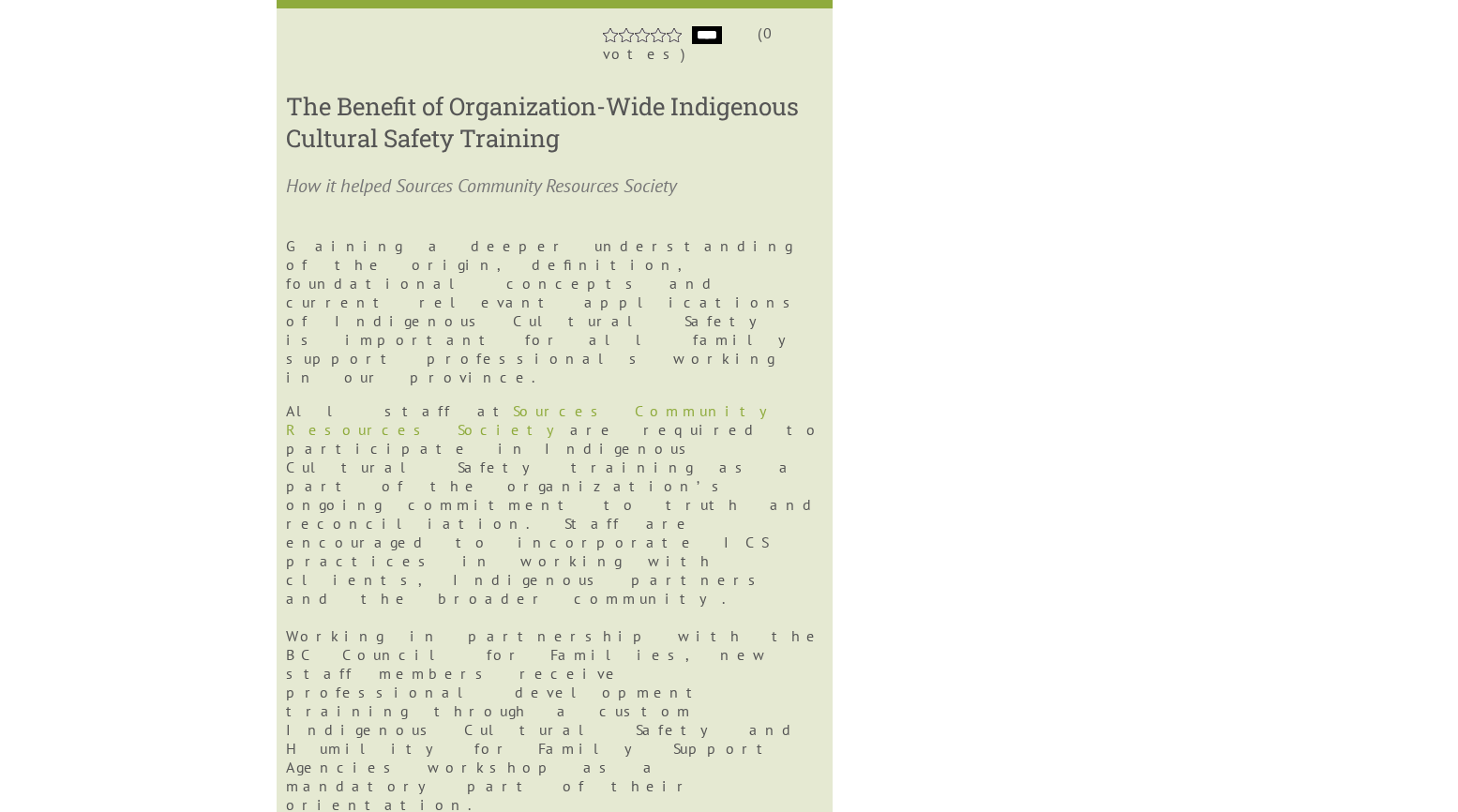 scroll, scrollTop: 1148, scrollLeft: 0, axis: vertical 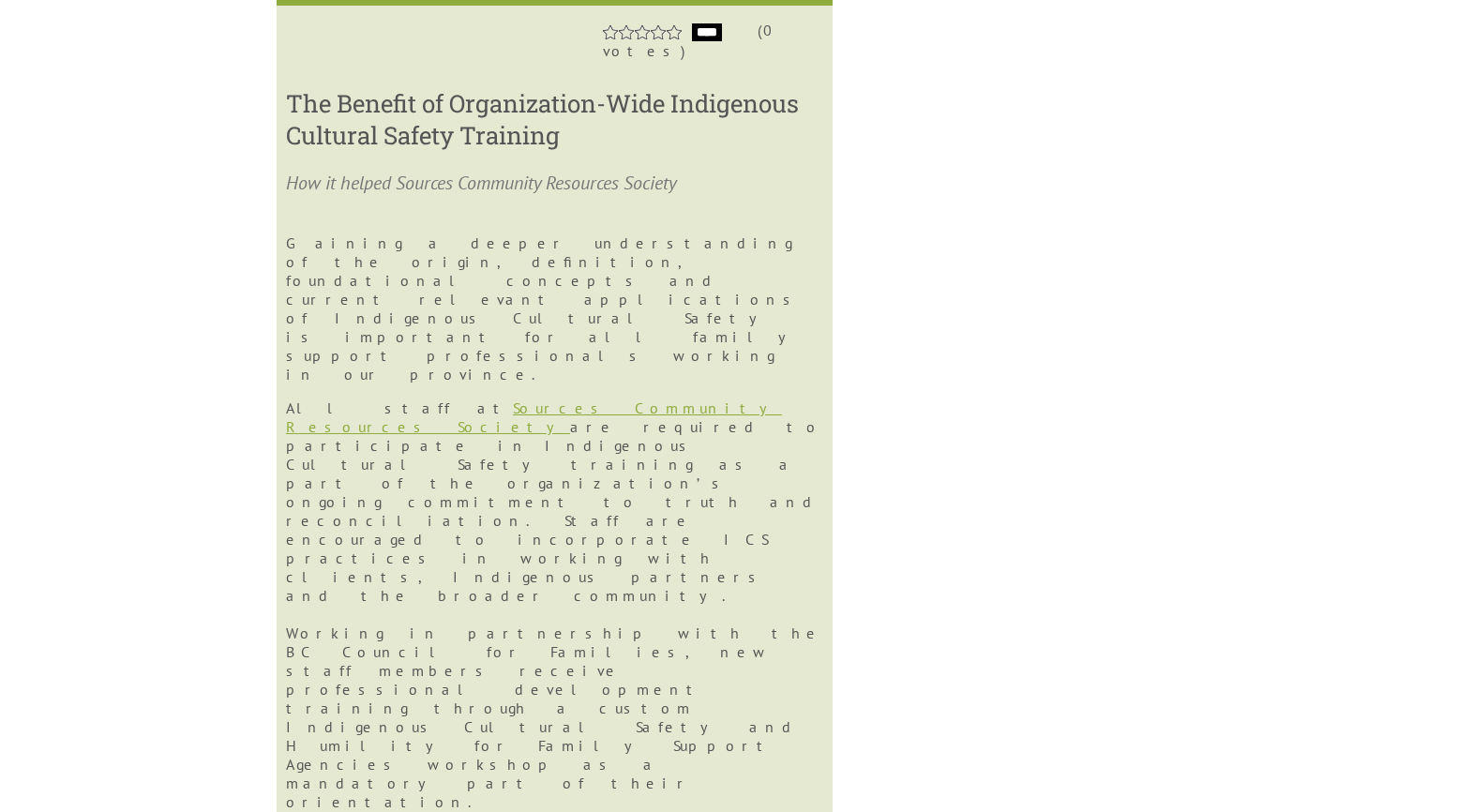 click on "Sources Community Resources Society" at bounding box center [534, 417] 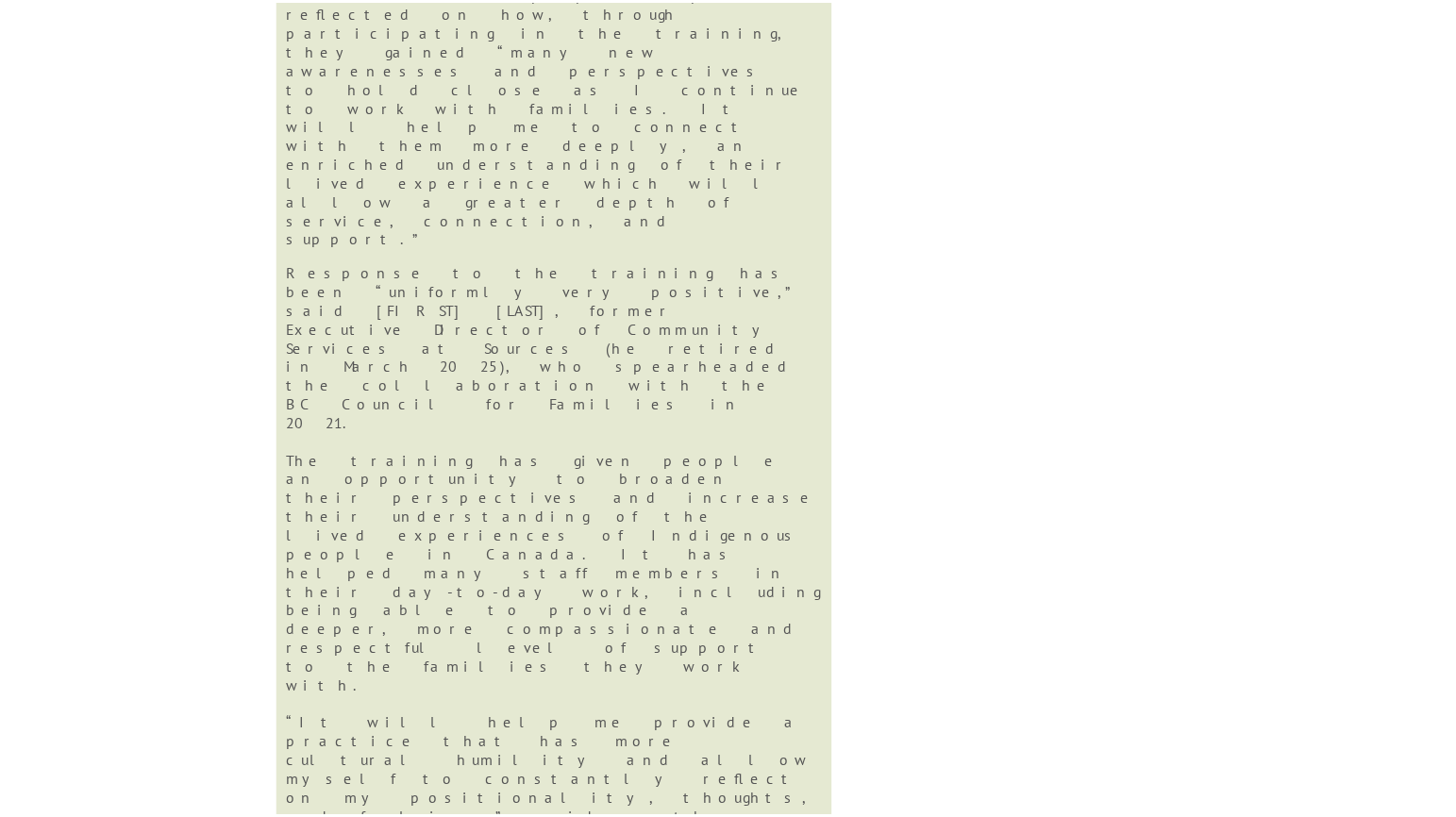 scroll, scrollTop: 2554, scrollLeft: 0, axis: vertical 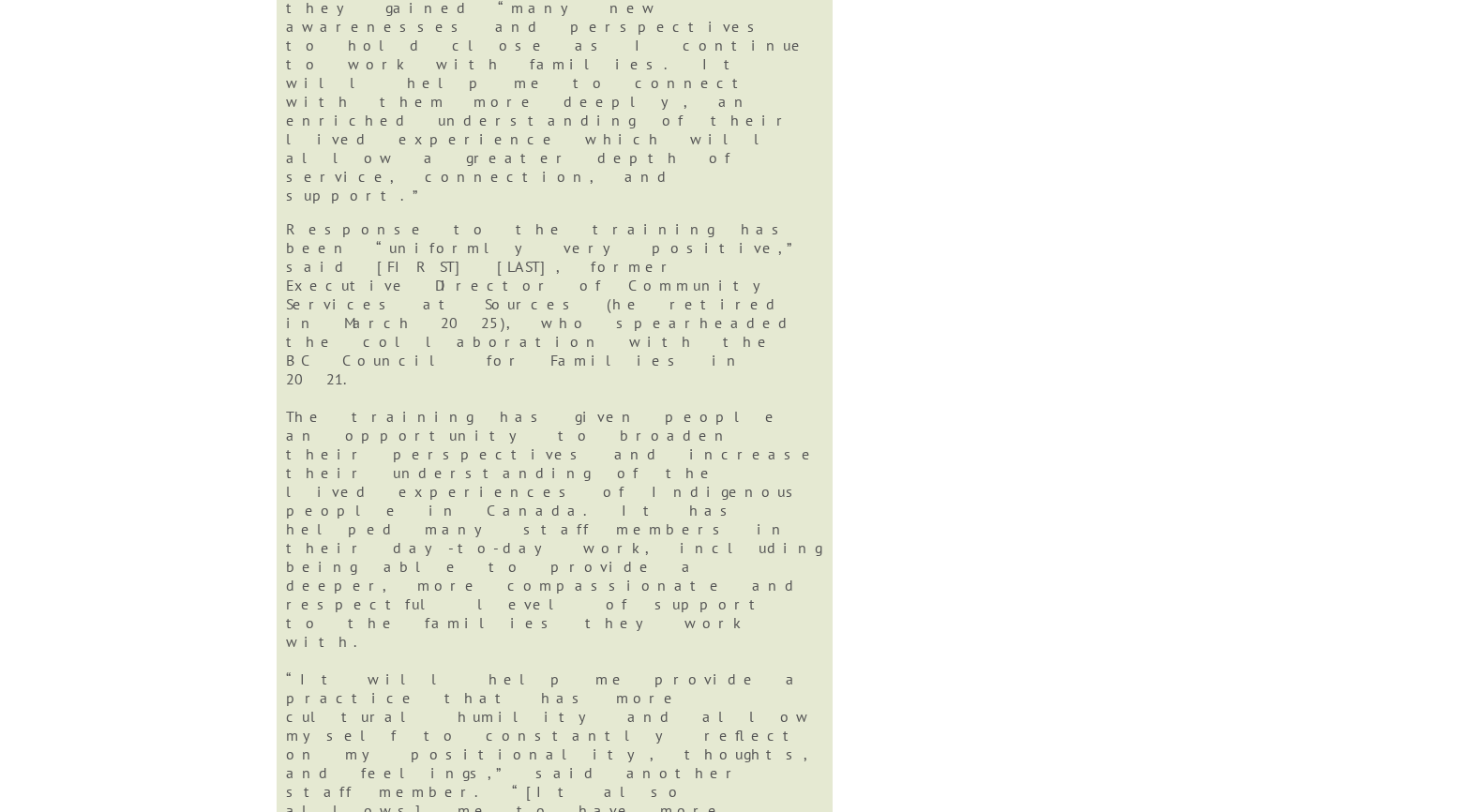 click on "visit our website" at bounding box center (492, 2691) 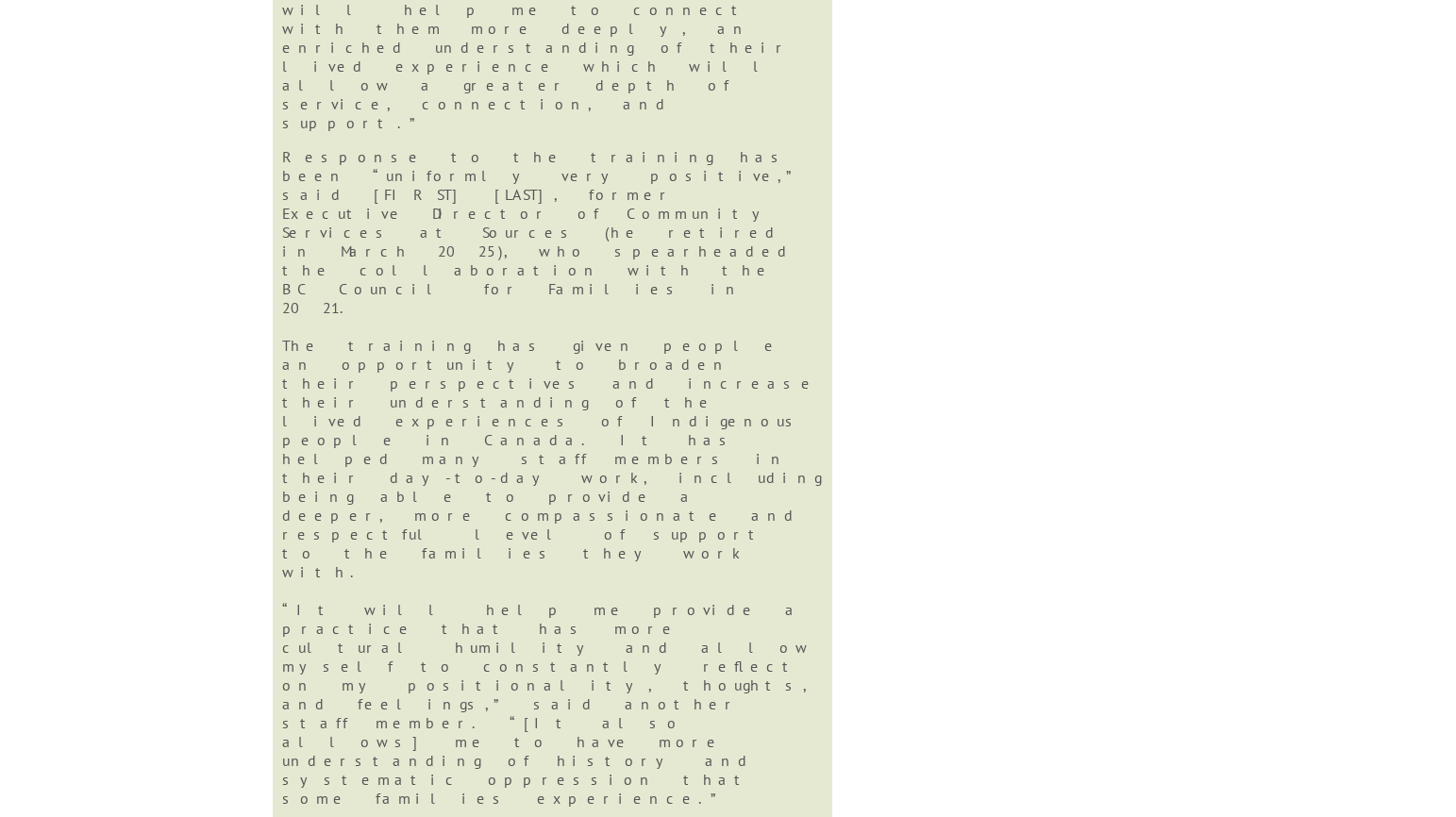 scroll, scrollTop: 2794, scrollLeft: 0, axis: vertical 